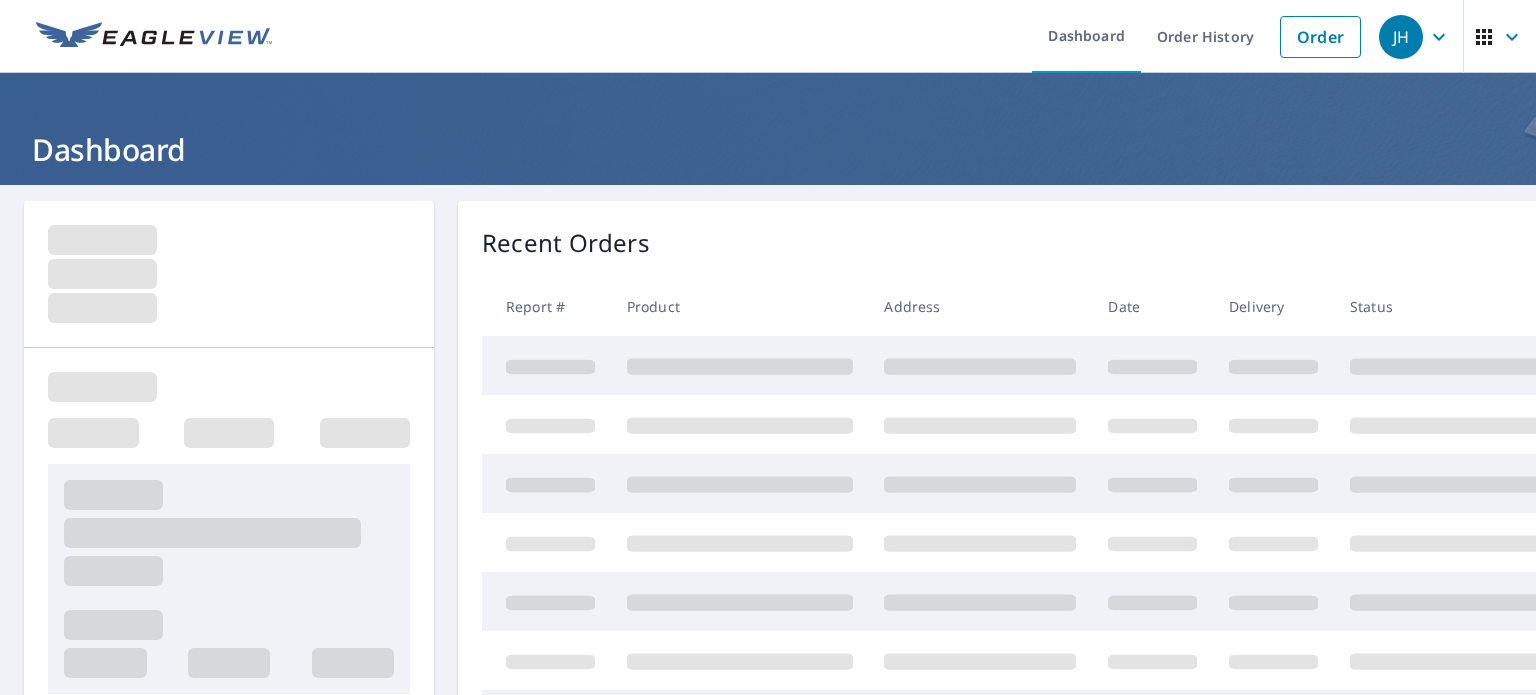 scroll, scrollTop: 0, scrollLeft: 0, axis: both 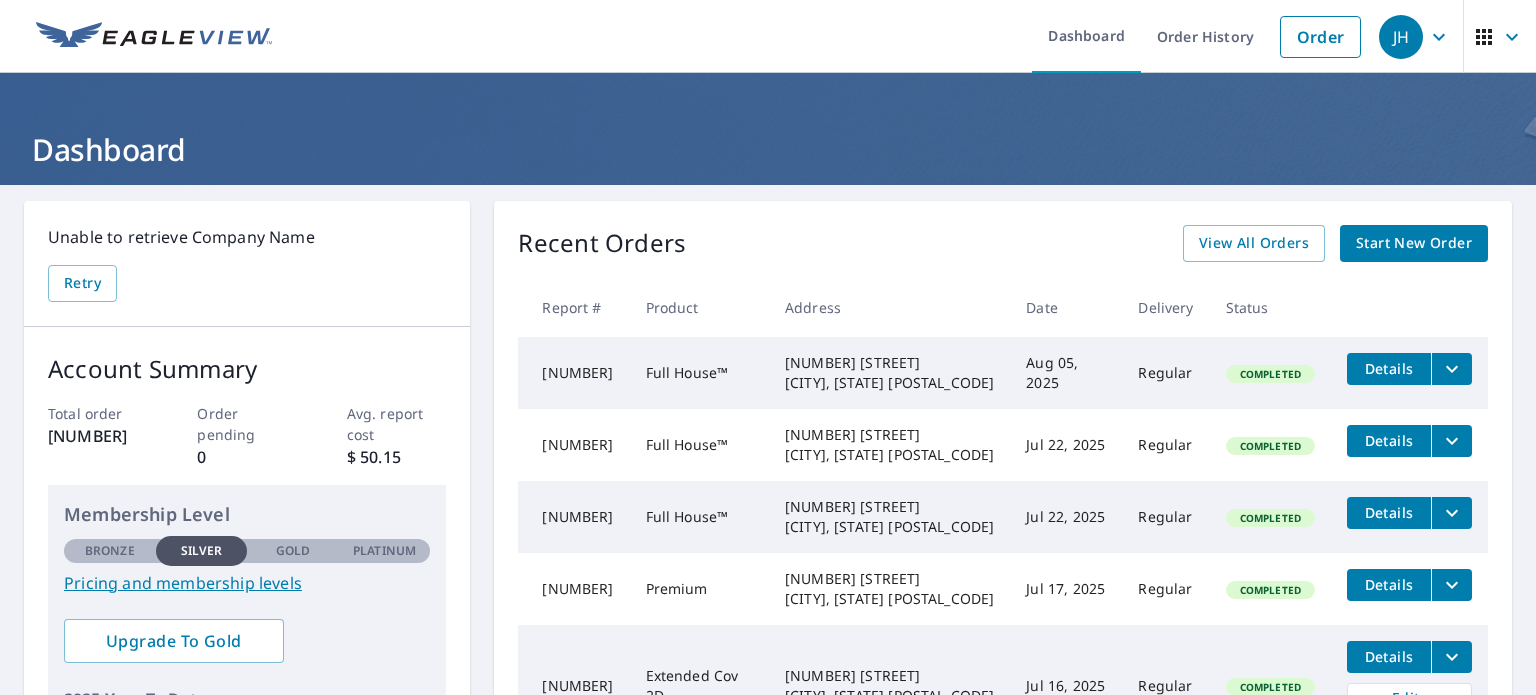 click on "Start New Order" at bounding box center (1414, 243) 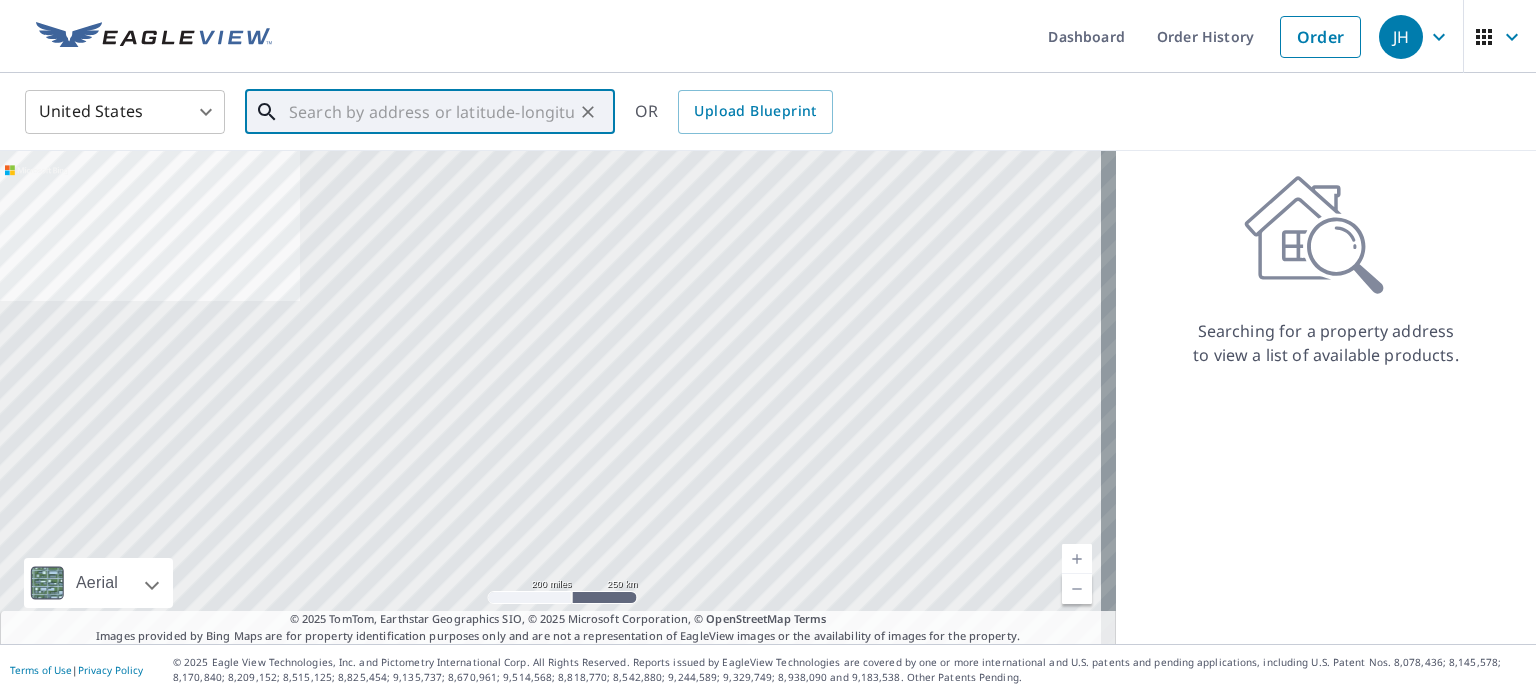 click at bounding box center (431, 112) 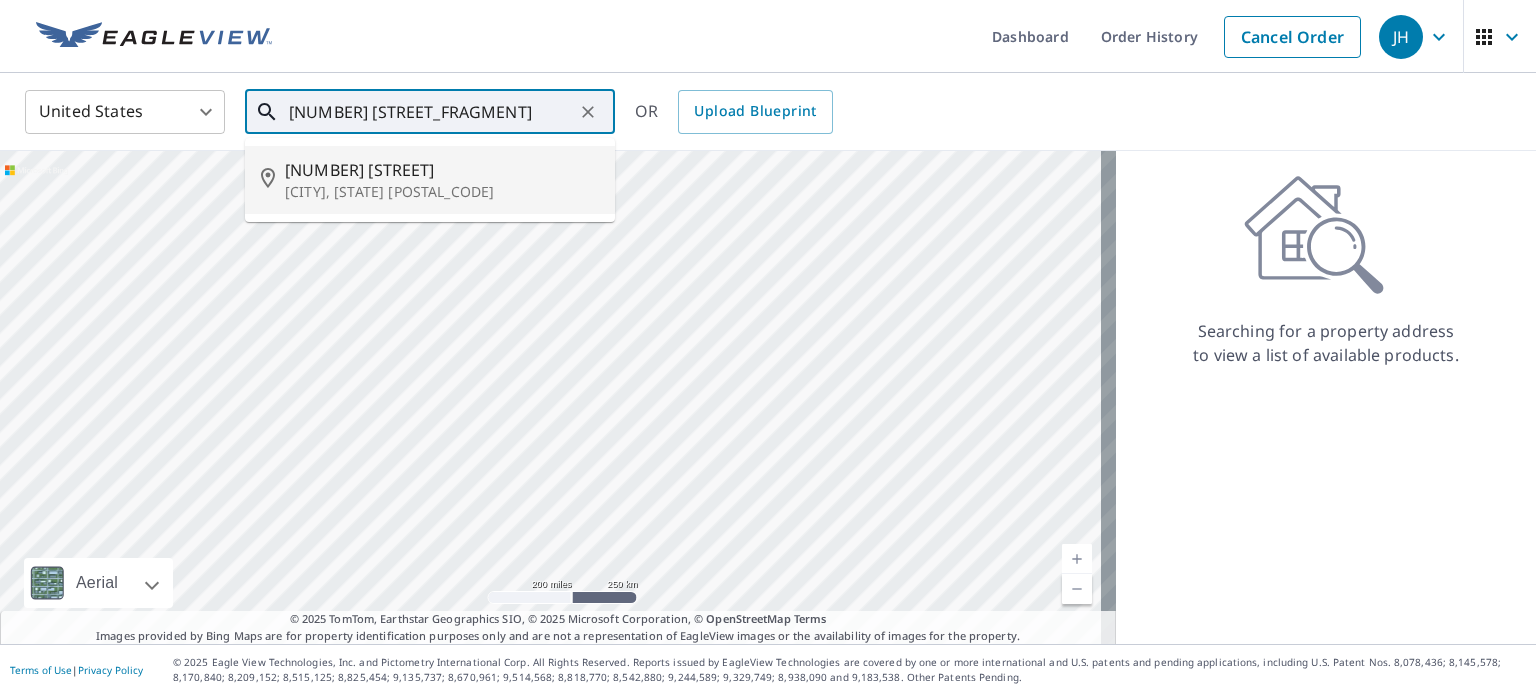 click on "[CITY], [STATE] [POSTAL_CODE]" at bounding box center [442, 192] 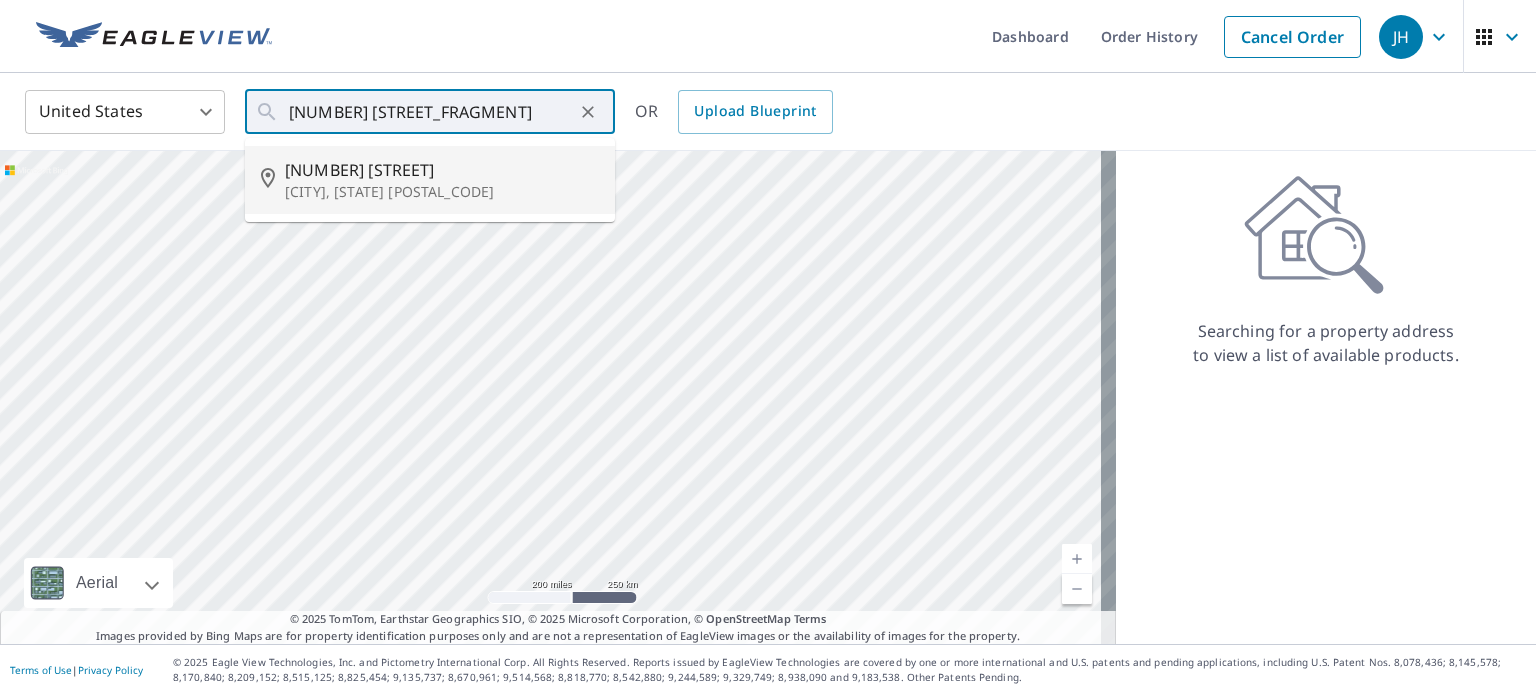 type on "[NUMBER] [STREET] [CITY], [STATE] [POSTAL_CODE]" 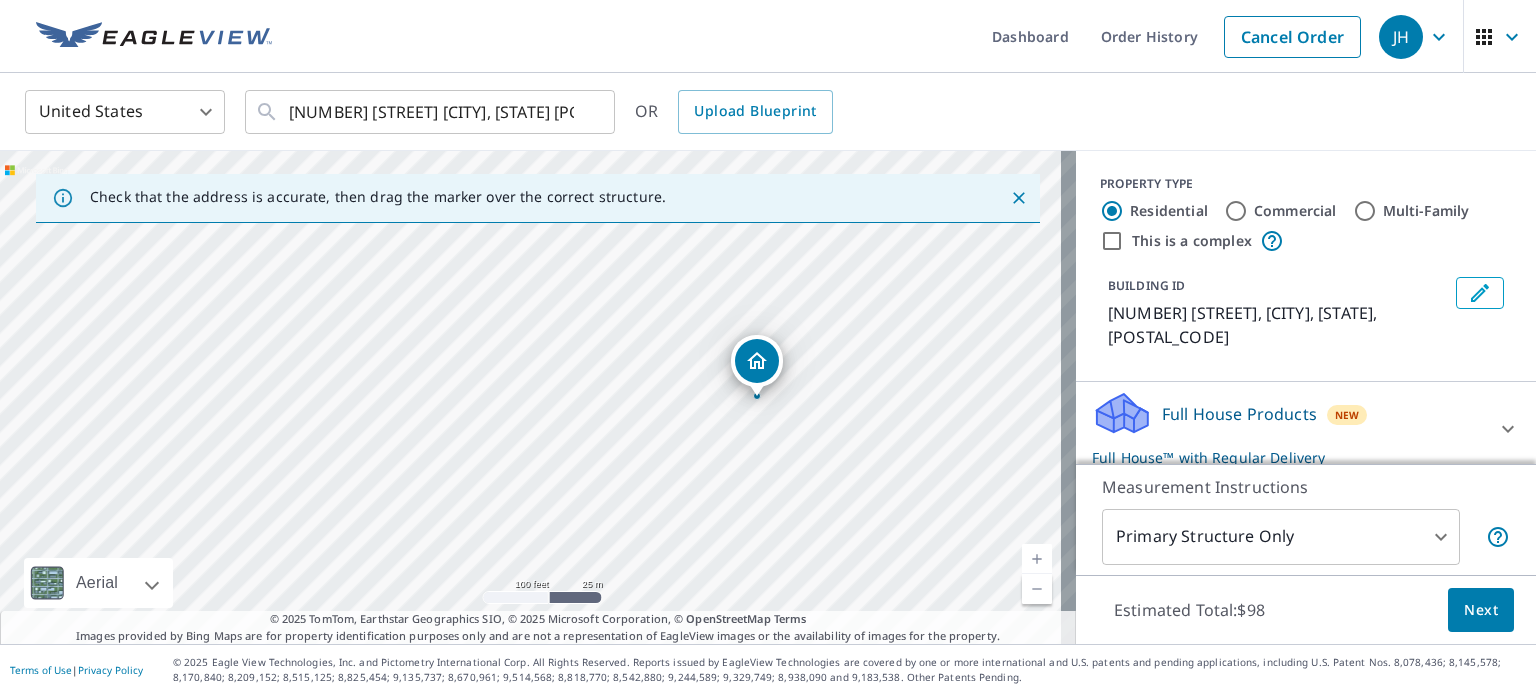 drag, startPoint x: 599, startPoint y: 419, endPoint x: 900, endPoint y: 434, distance: 301.37354 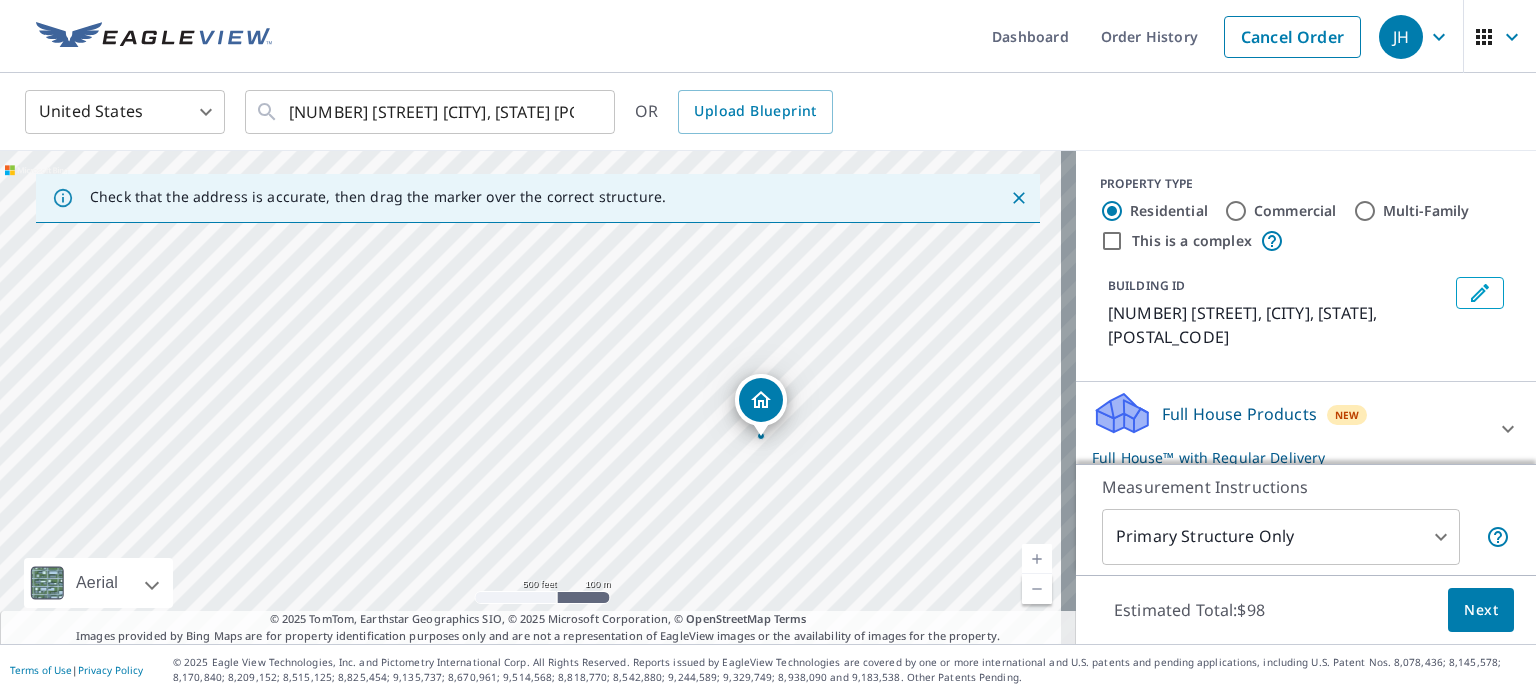 drag, startPoint x: 652, startPoint y: 343, endPoint x: 630, endPoint y: 373, distance: 37.202152 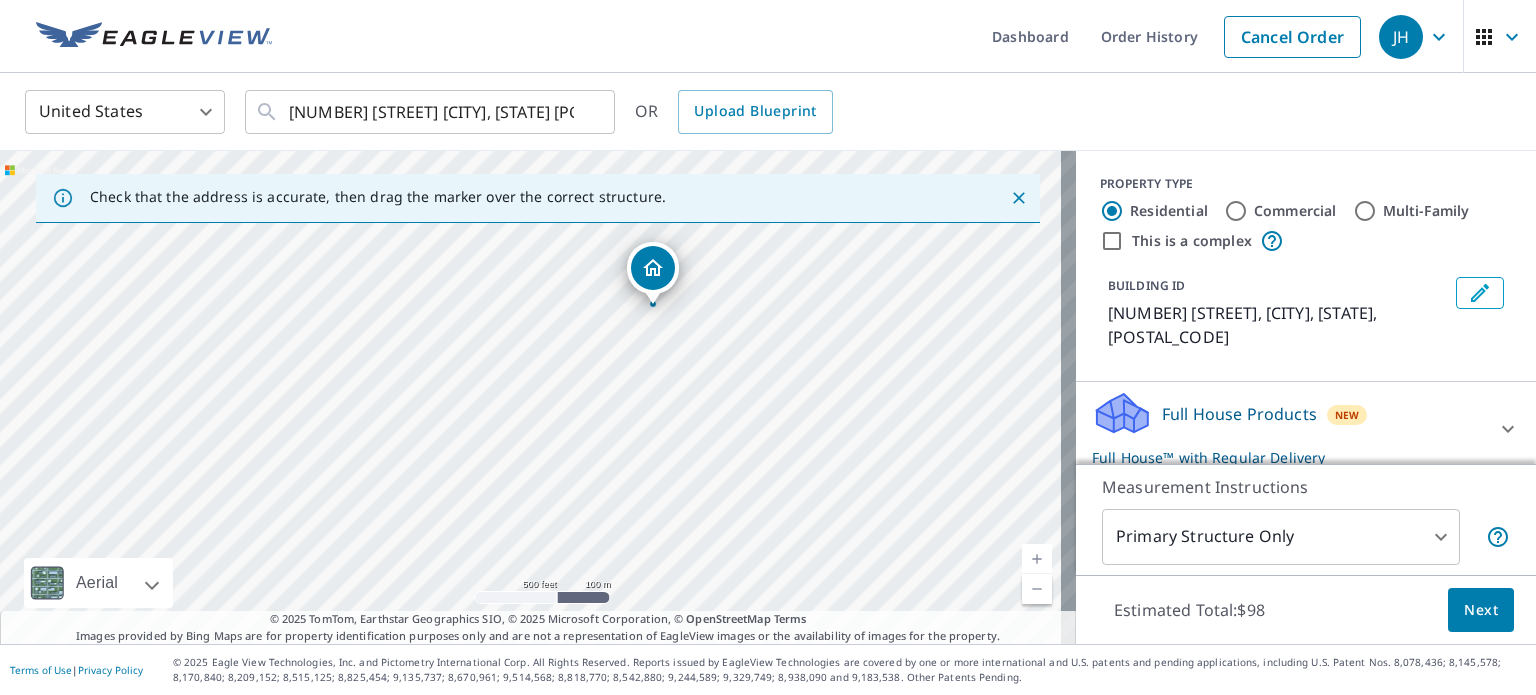 drag, startPoint x: 630, startPoint y: 373, endPoint x: 476, endPoint y: 295, distance: 172.62677 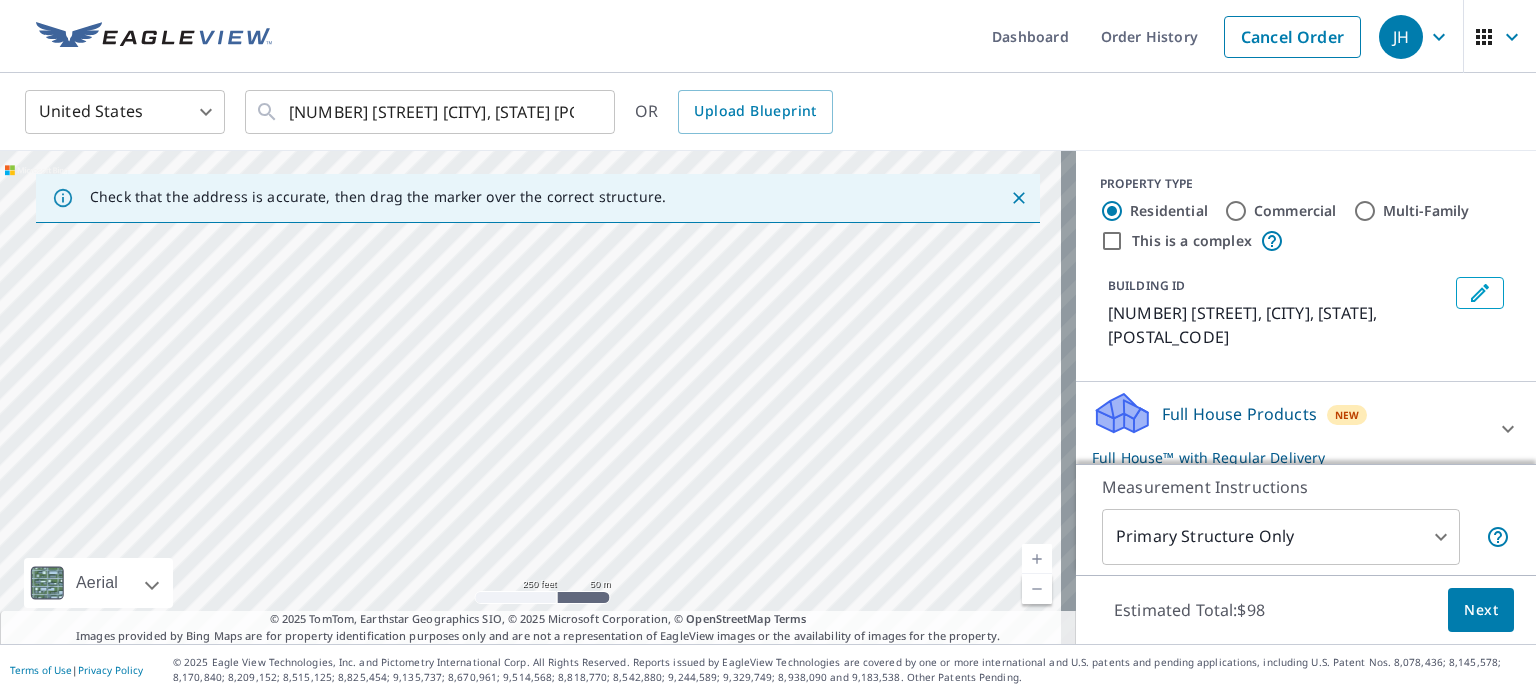 drag, startPoint x: 345, startPoint y: 478, endPoint x: 257, endPoint y: 427, distance: 101.71037 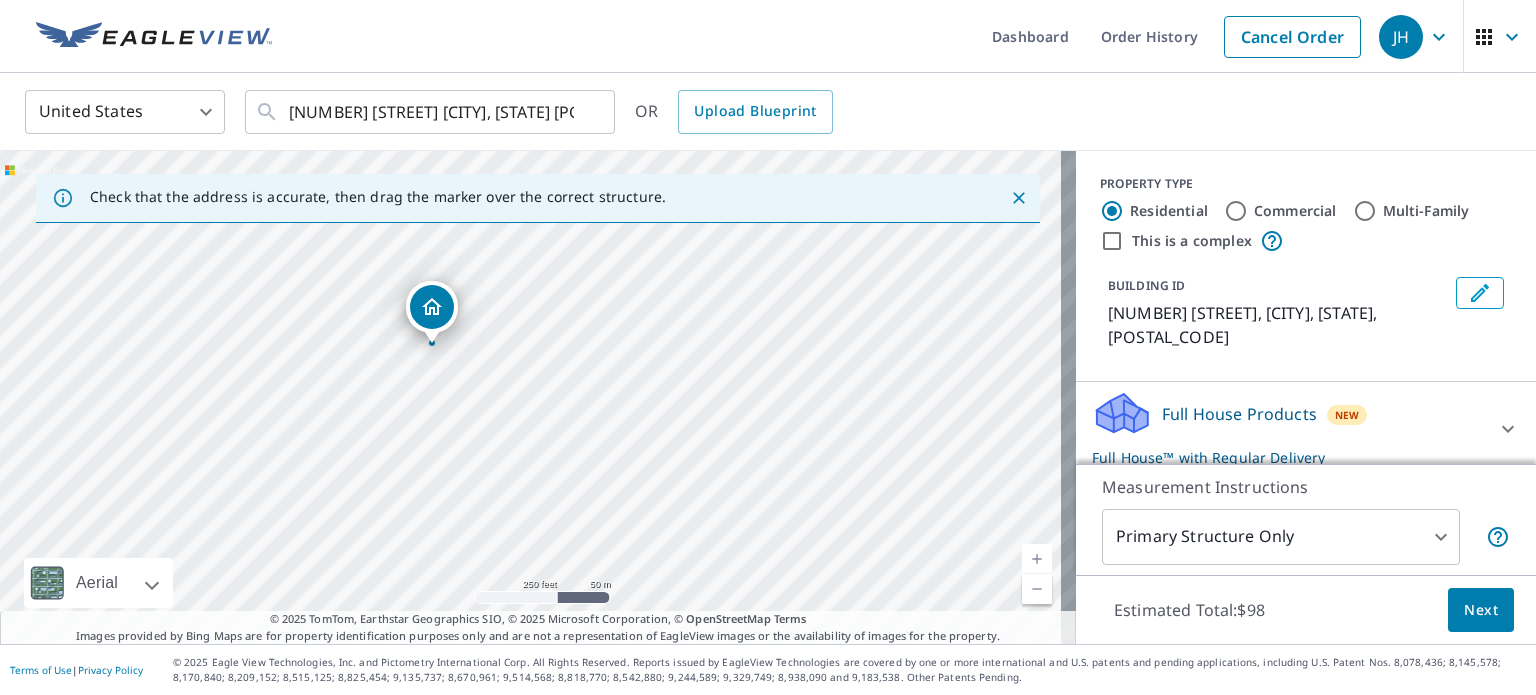 drag, startPoint x: 719, startPoint y: 294, endPoint x: 468, endPoint y: 529, distance: 343.8401 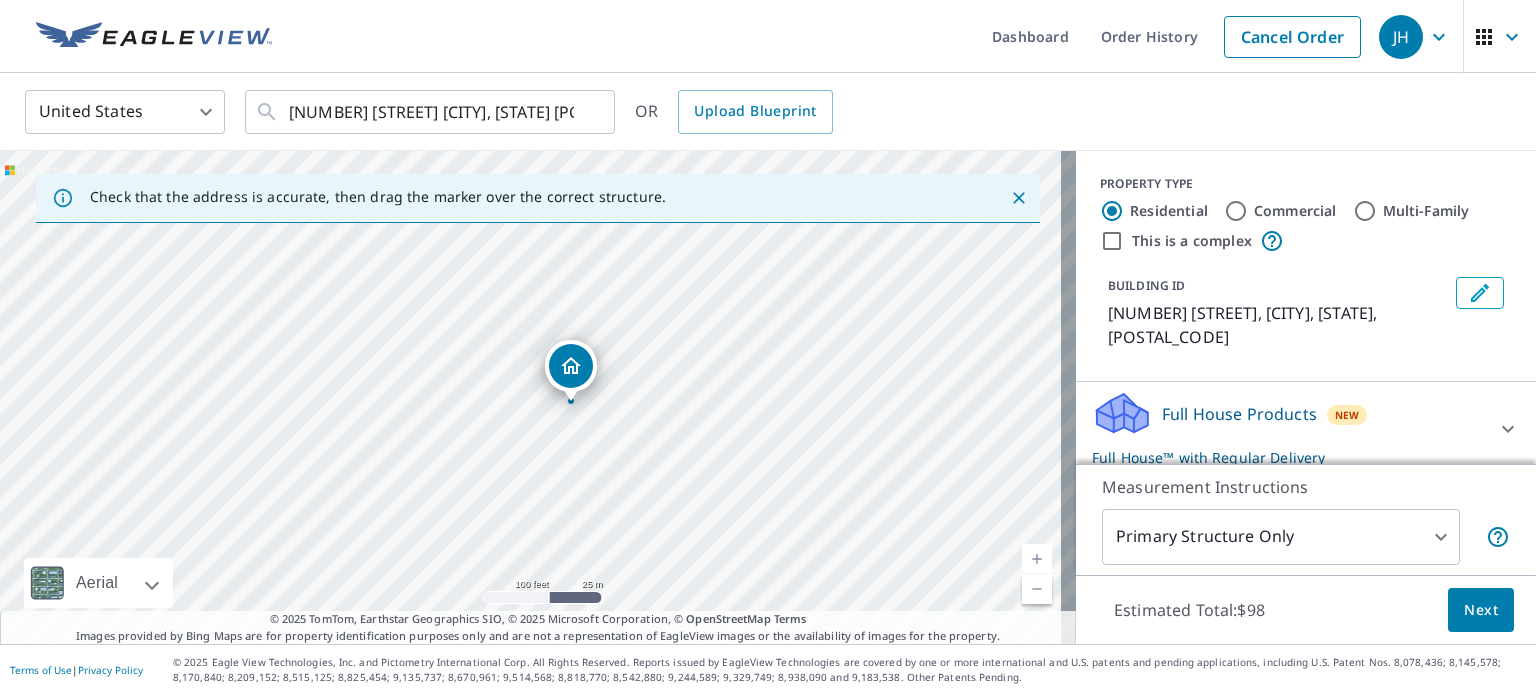 drag, startPoint x: 528, startPoint y: 368, endPoint x: 675, endPoint y: 459, distance: 172.88725 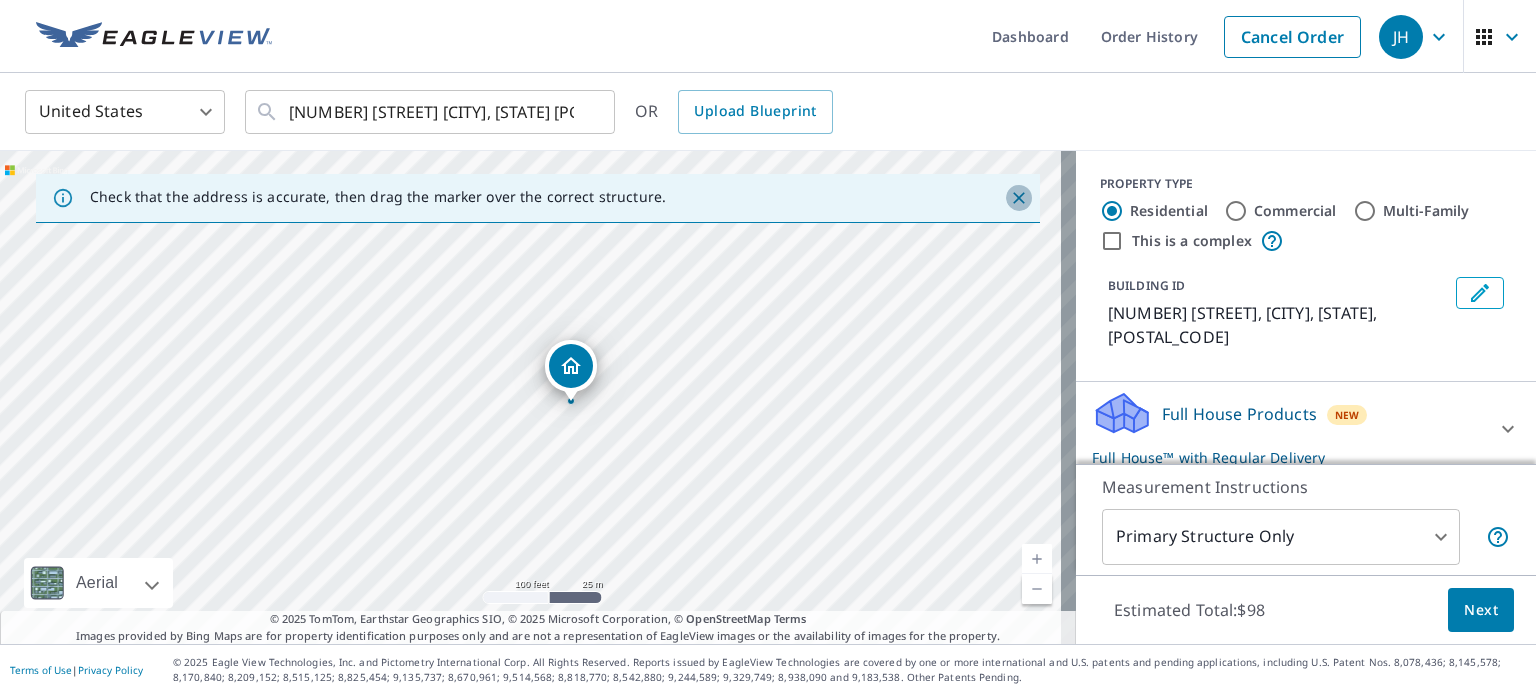 click 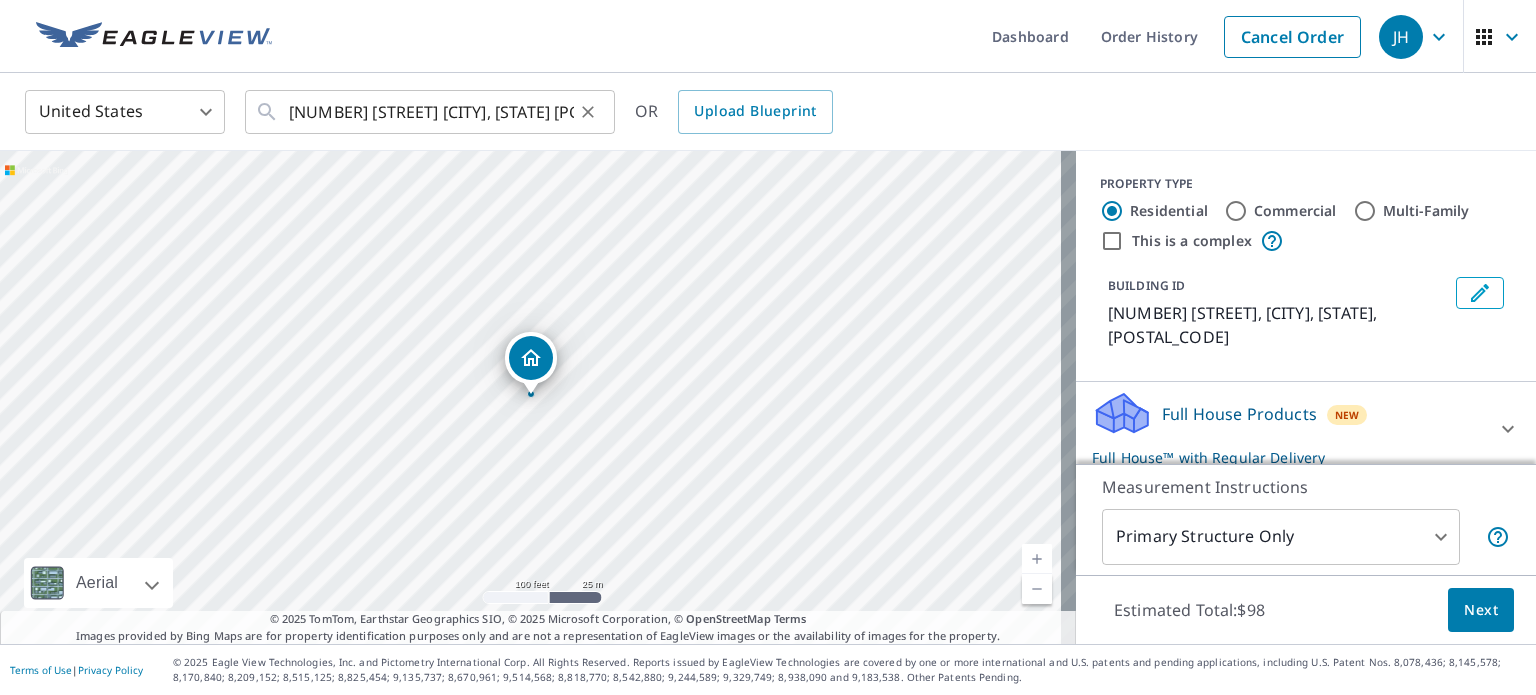 click 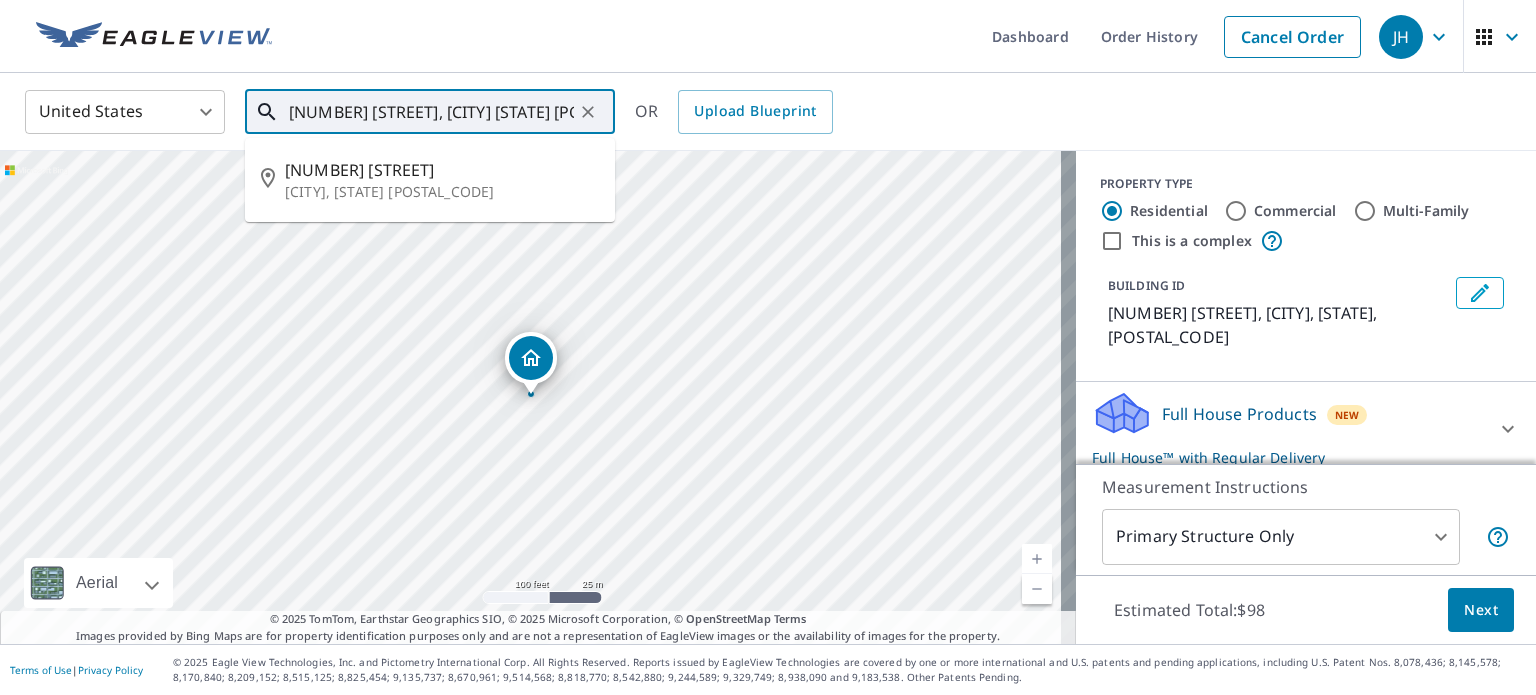 type on "[NUMBER] [STREET], [CITY] [STATE] [POSTAL_CODE]" 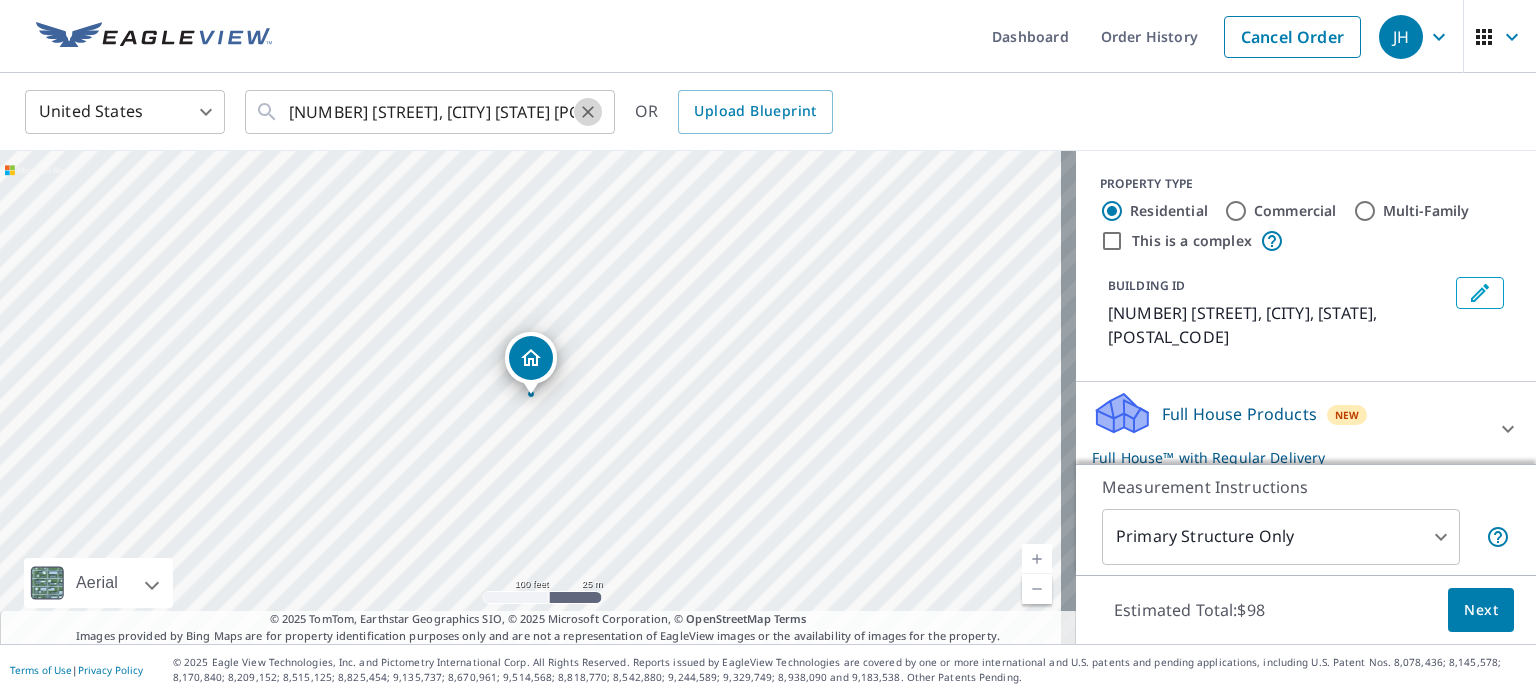 click 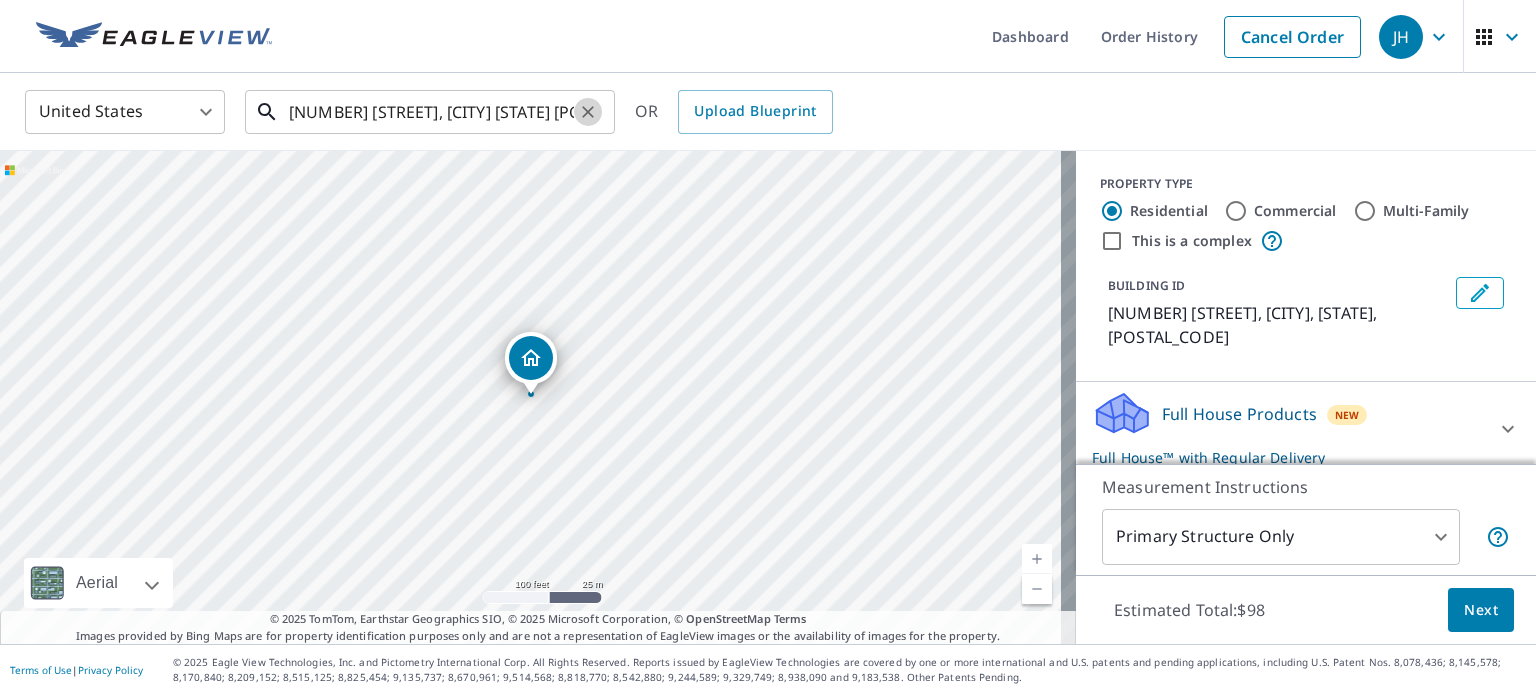 type 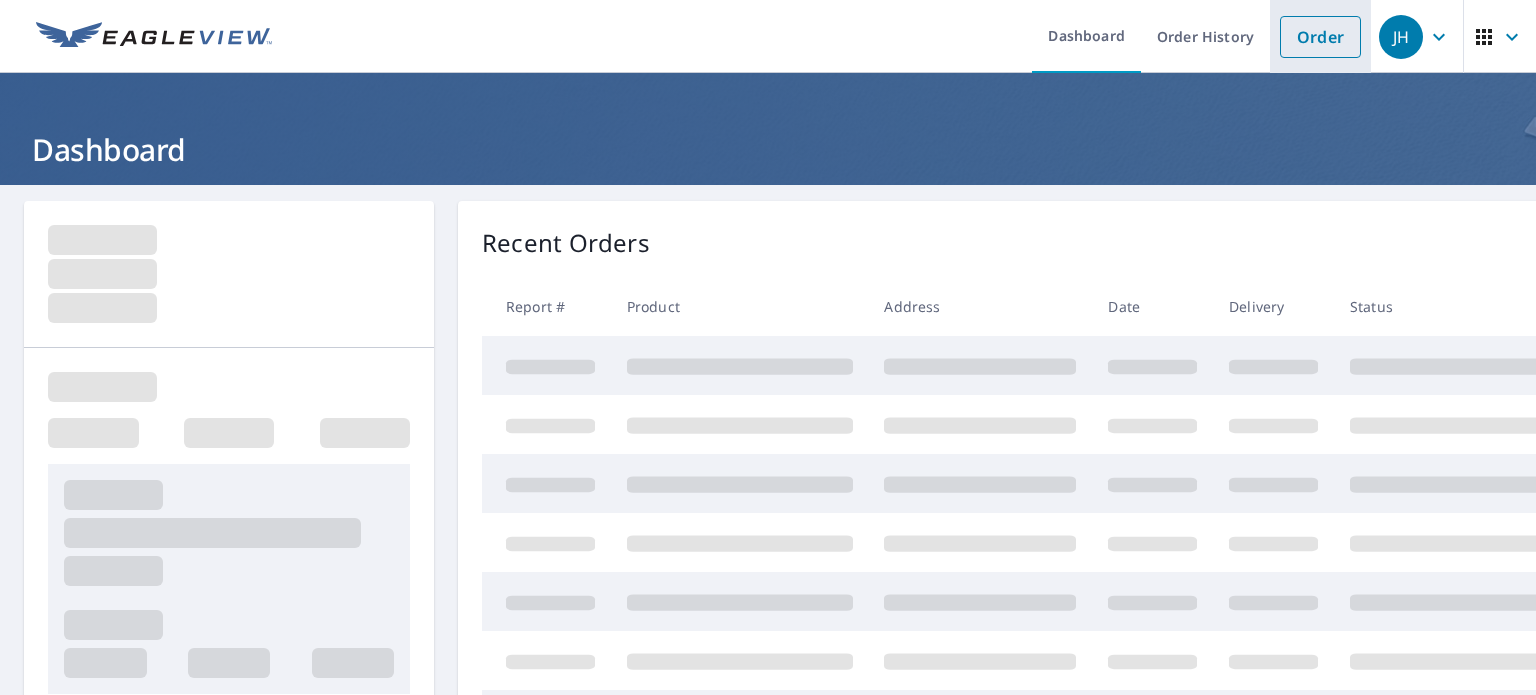 click on "Order" at bounding box center (1320, 37) 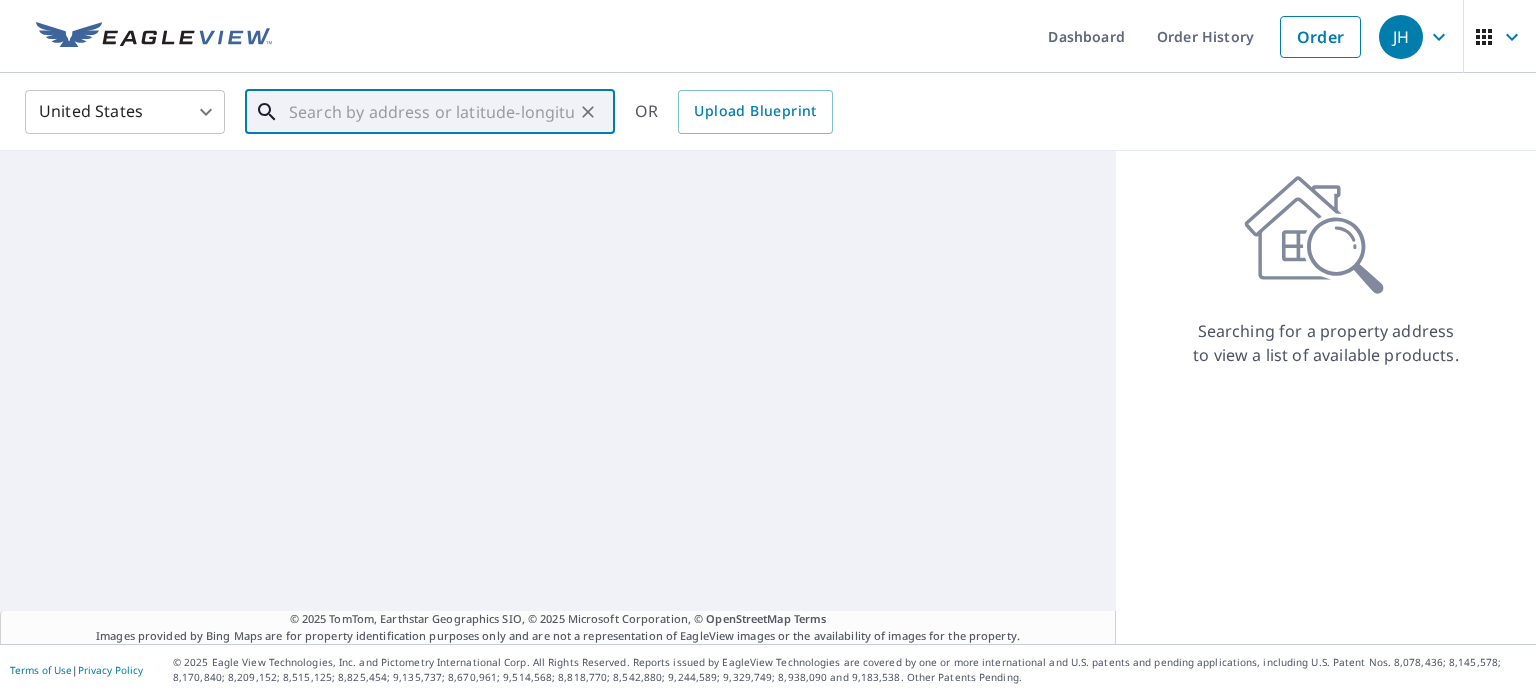 click at bounding box center [431, 112] 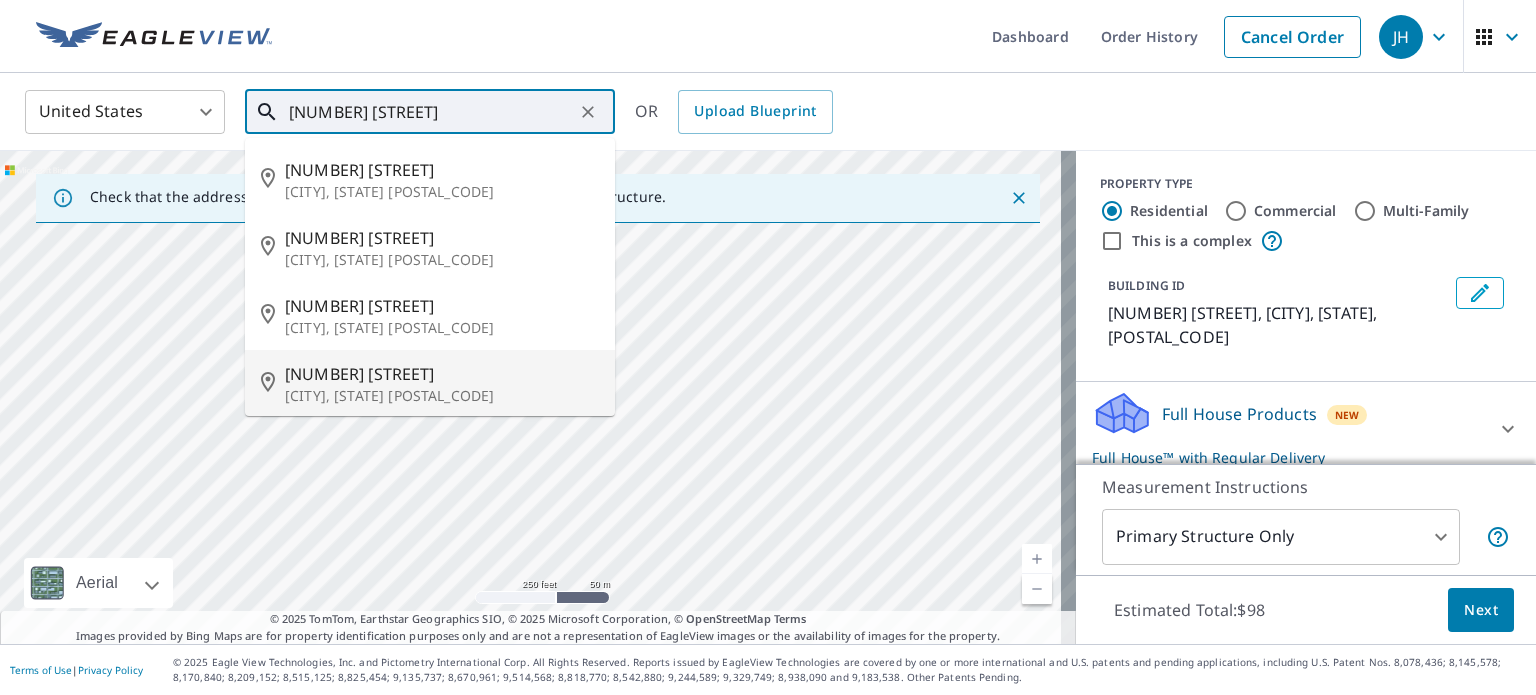 click on "[CITY], [STATE] [POSTAL_CODE]" at bounding box center [442, 396] 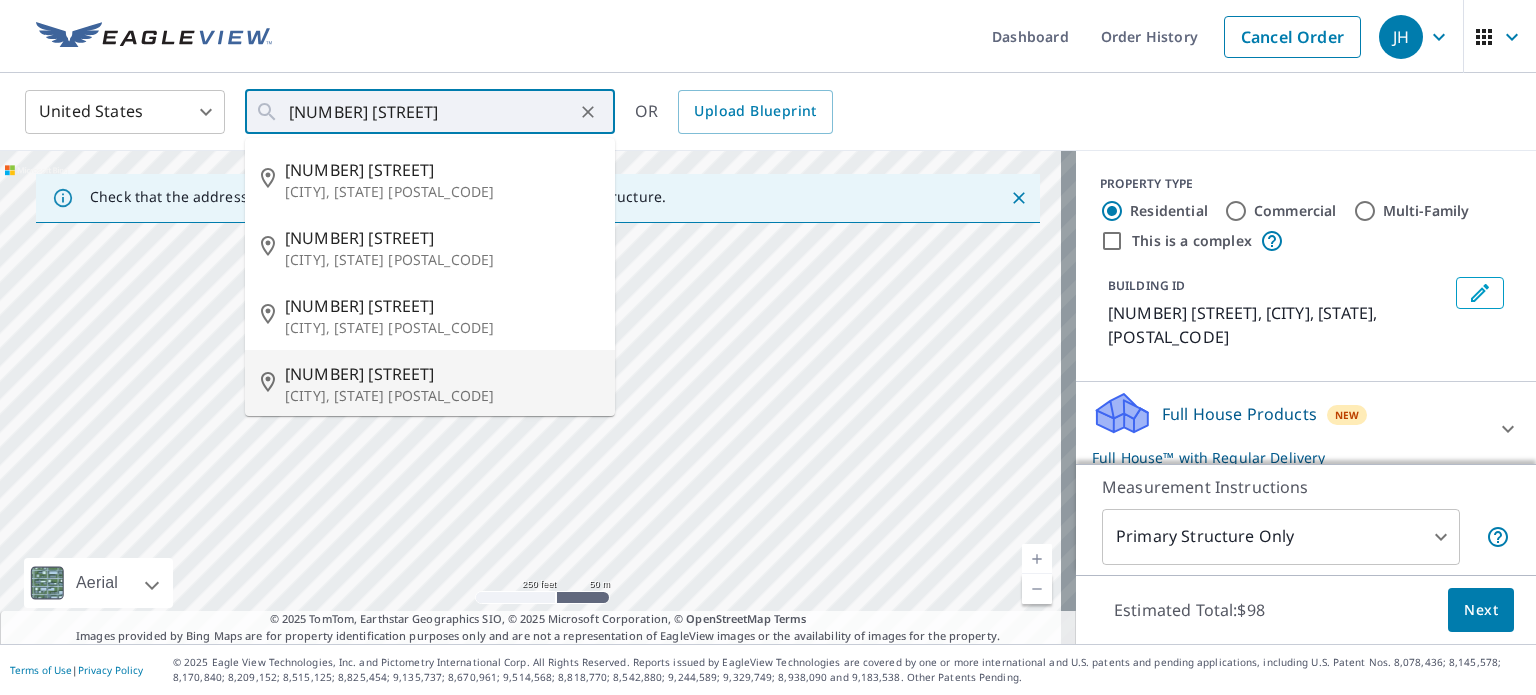 type on "[NUMBER] [STREET] [CITY], [STATE] [POSTAL_CODE]" 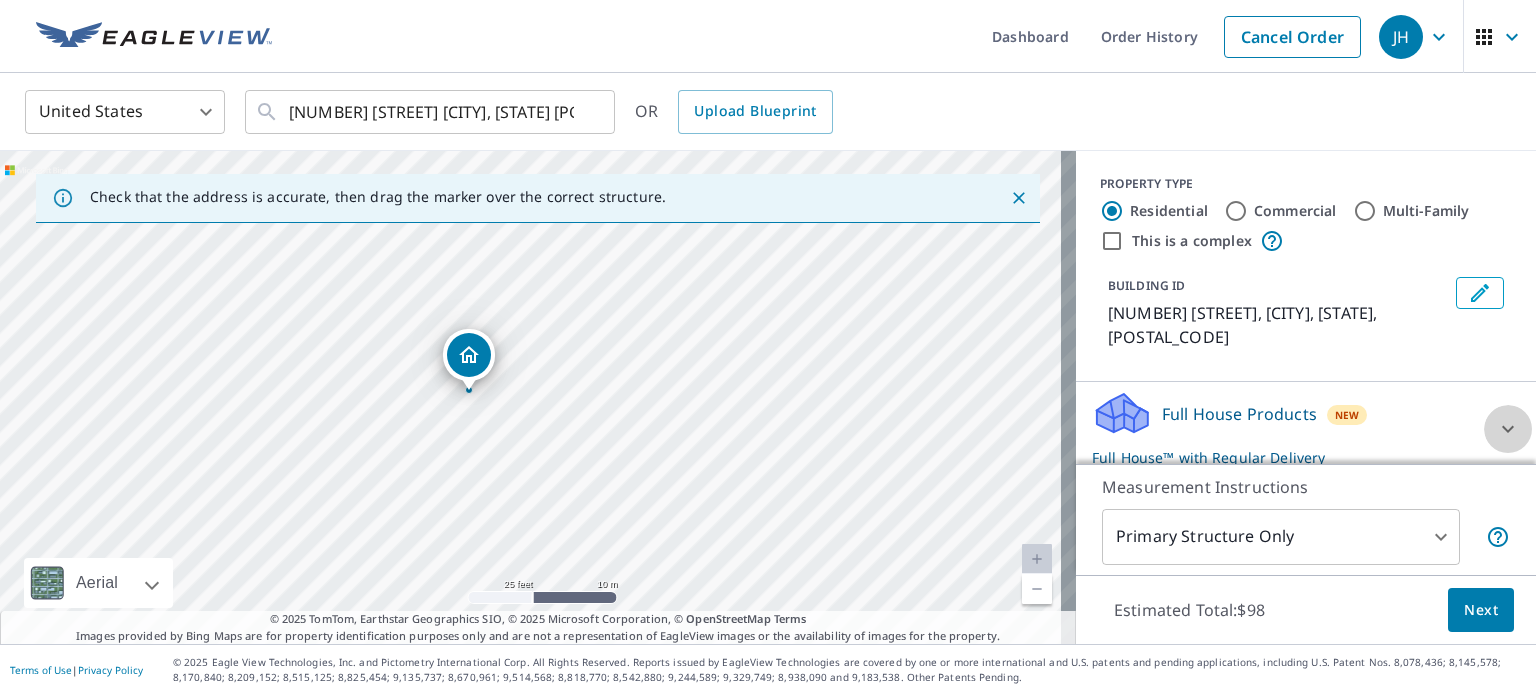 click 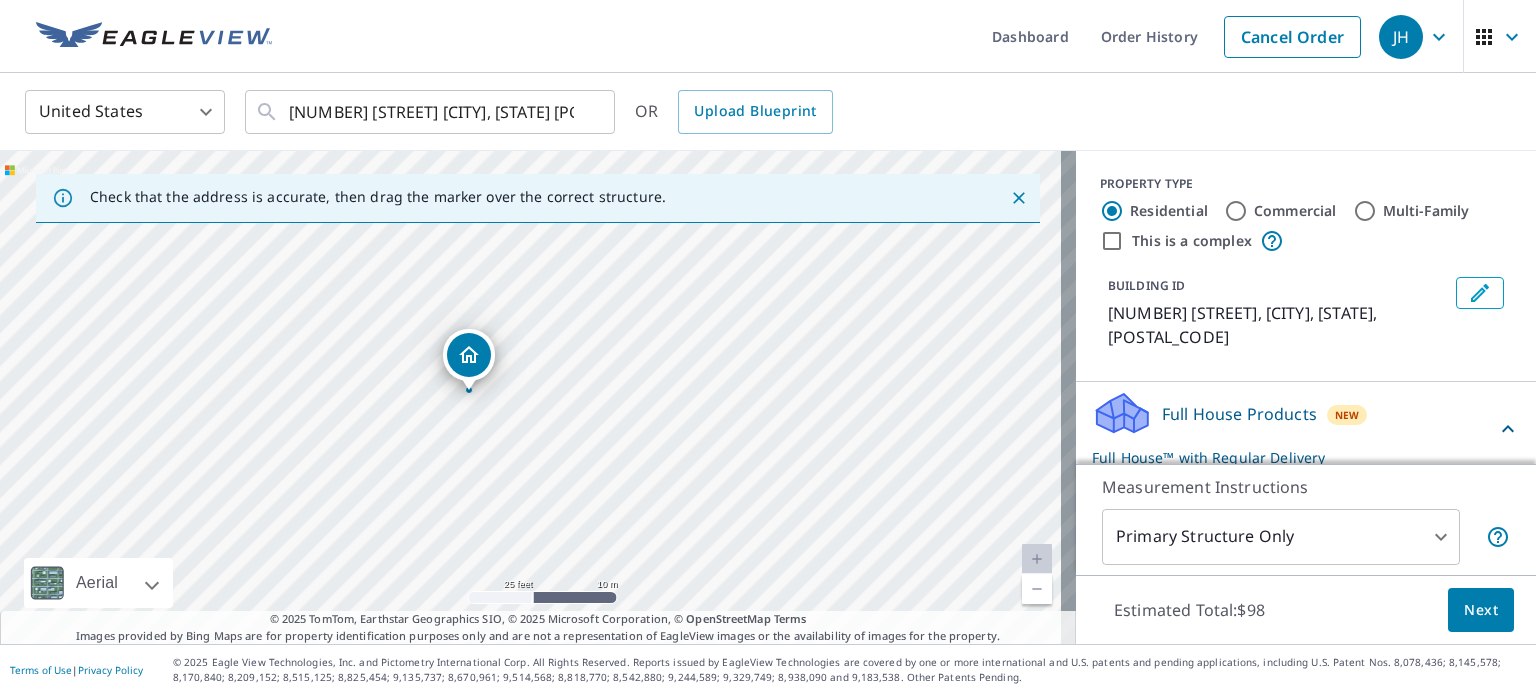 click 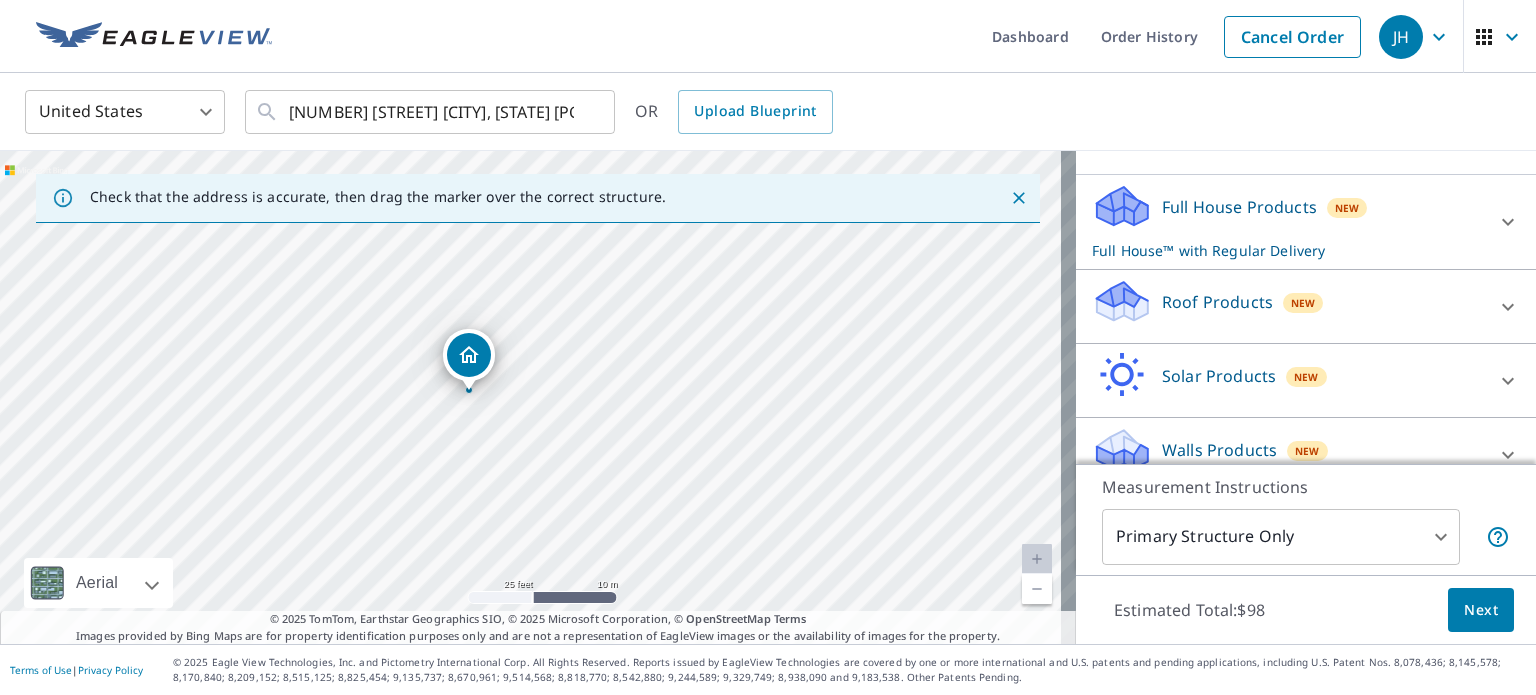 scroll, scrollTop: 209, scrollLeft: 0, axis: vertical 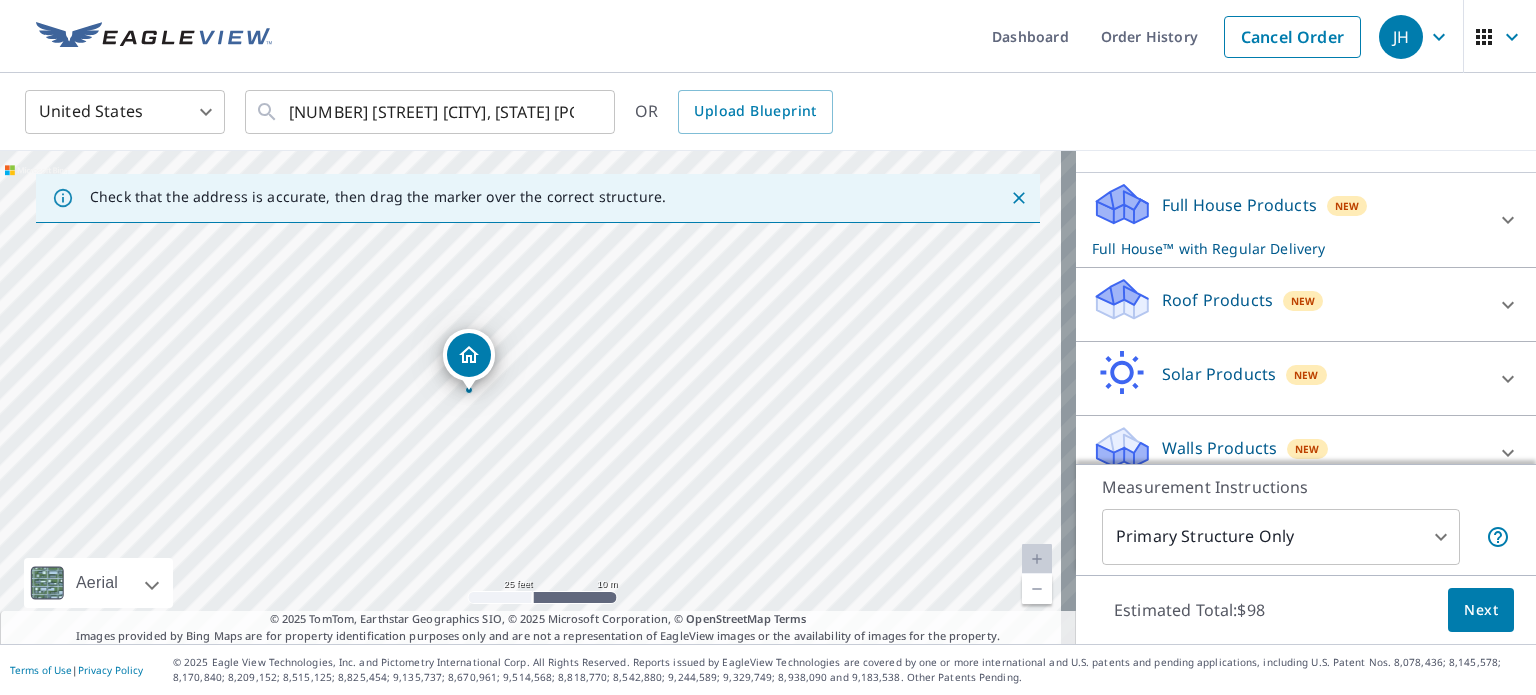 click on "Roof Products" at bounding box center [1217, 300] 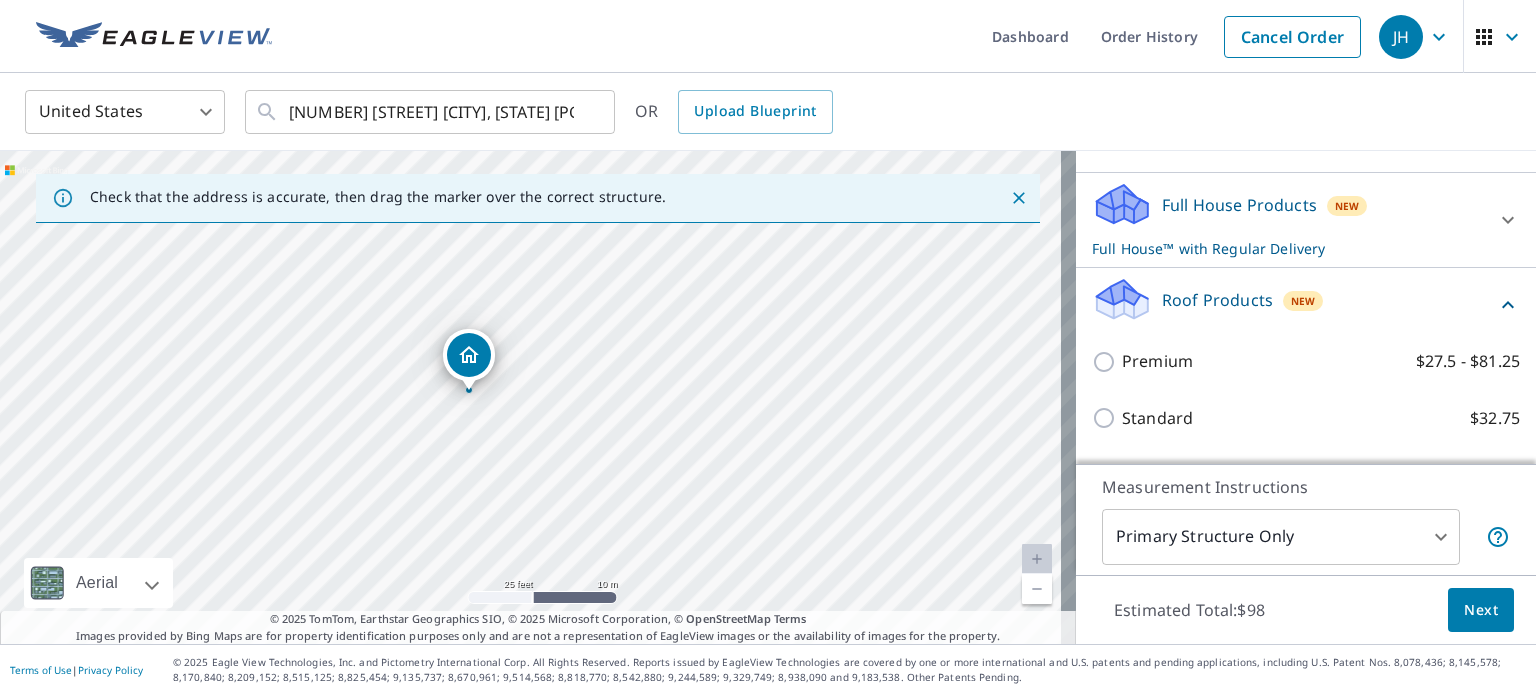 click on "Next" at bounding box center (1481, 610) 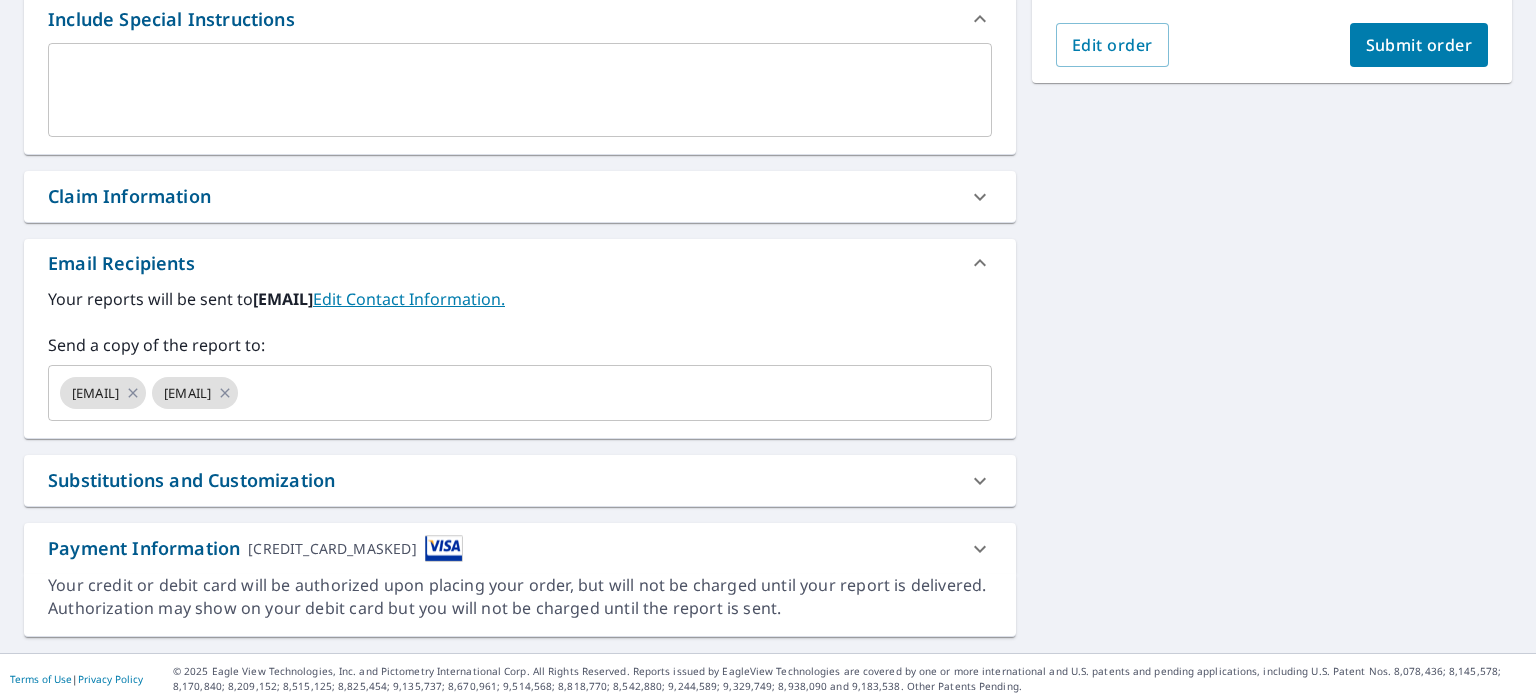 scroll, scrollTop: 562, scrollLeft: 0, axis: vertical 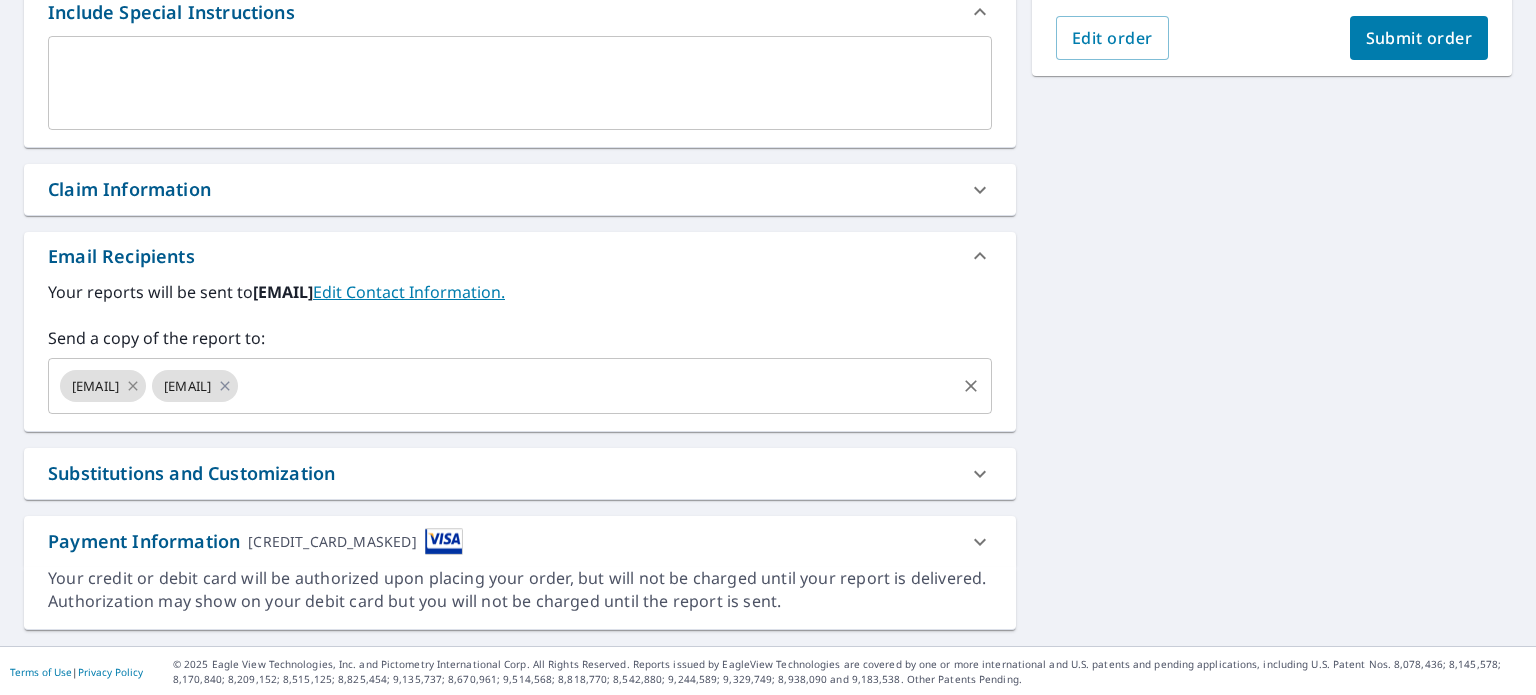 click 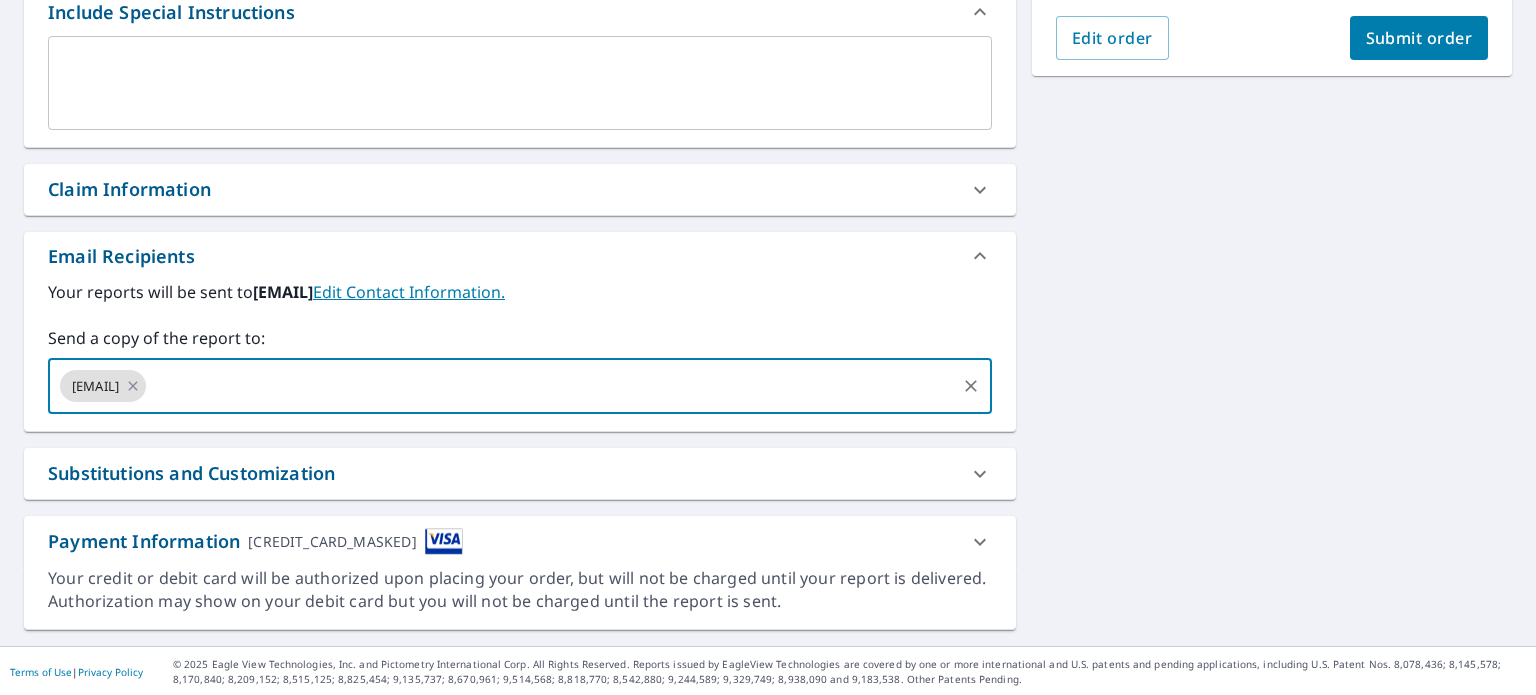 click at bounding box center (551, 386) 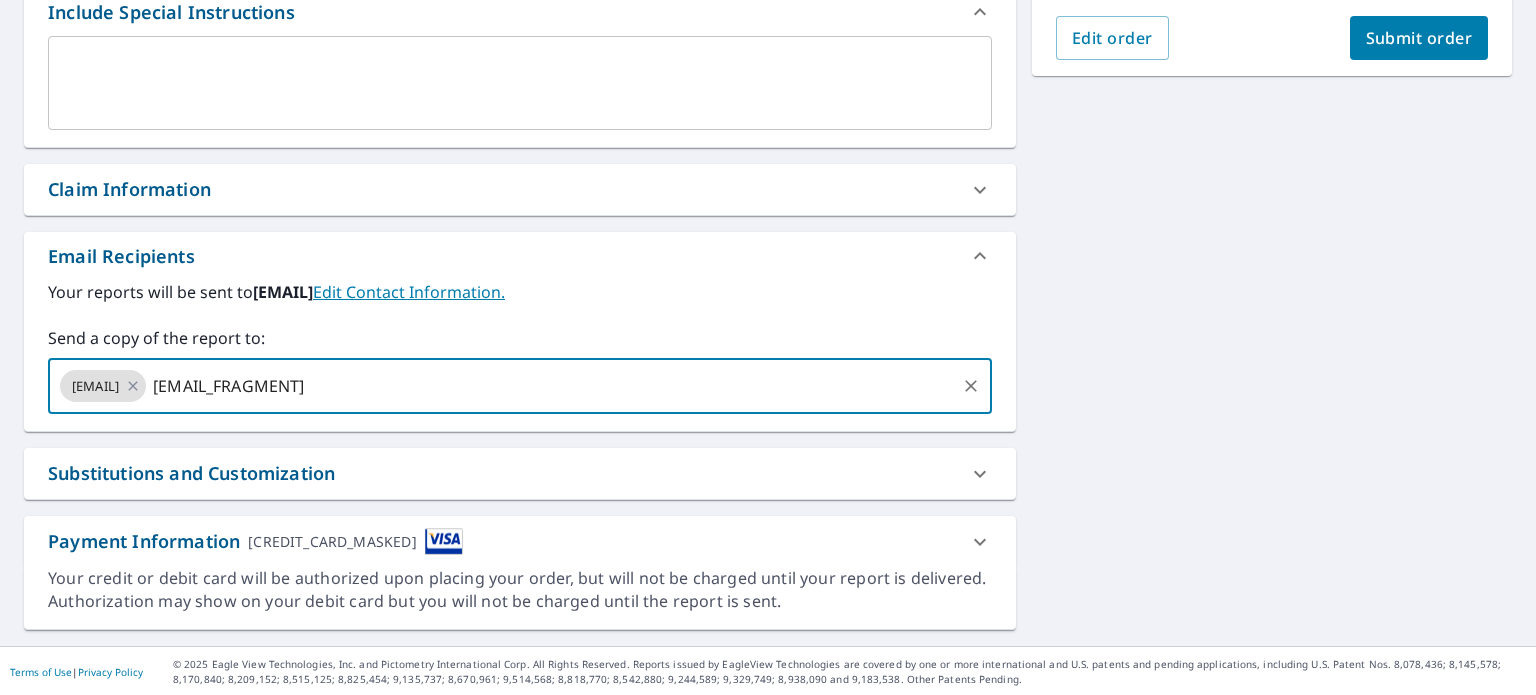 type on "[EMAIL]" 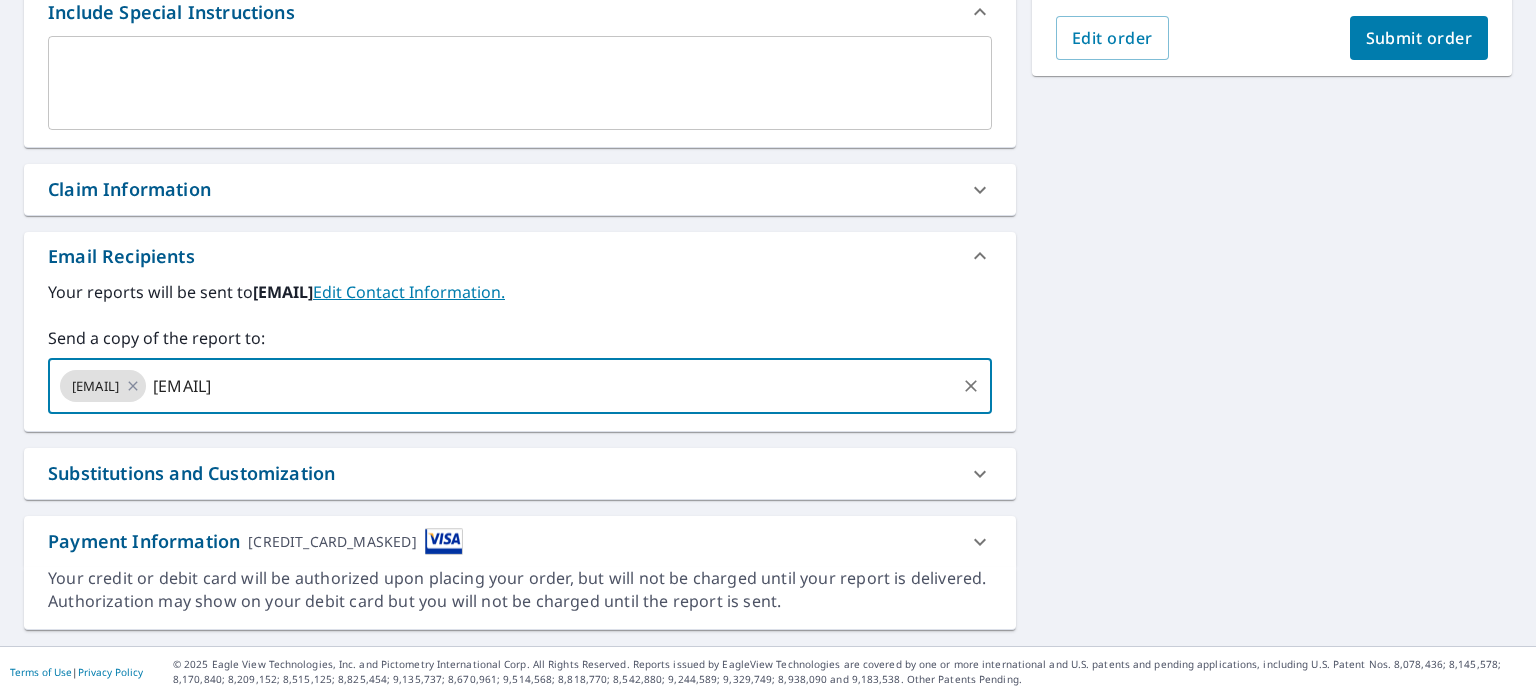 type 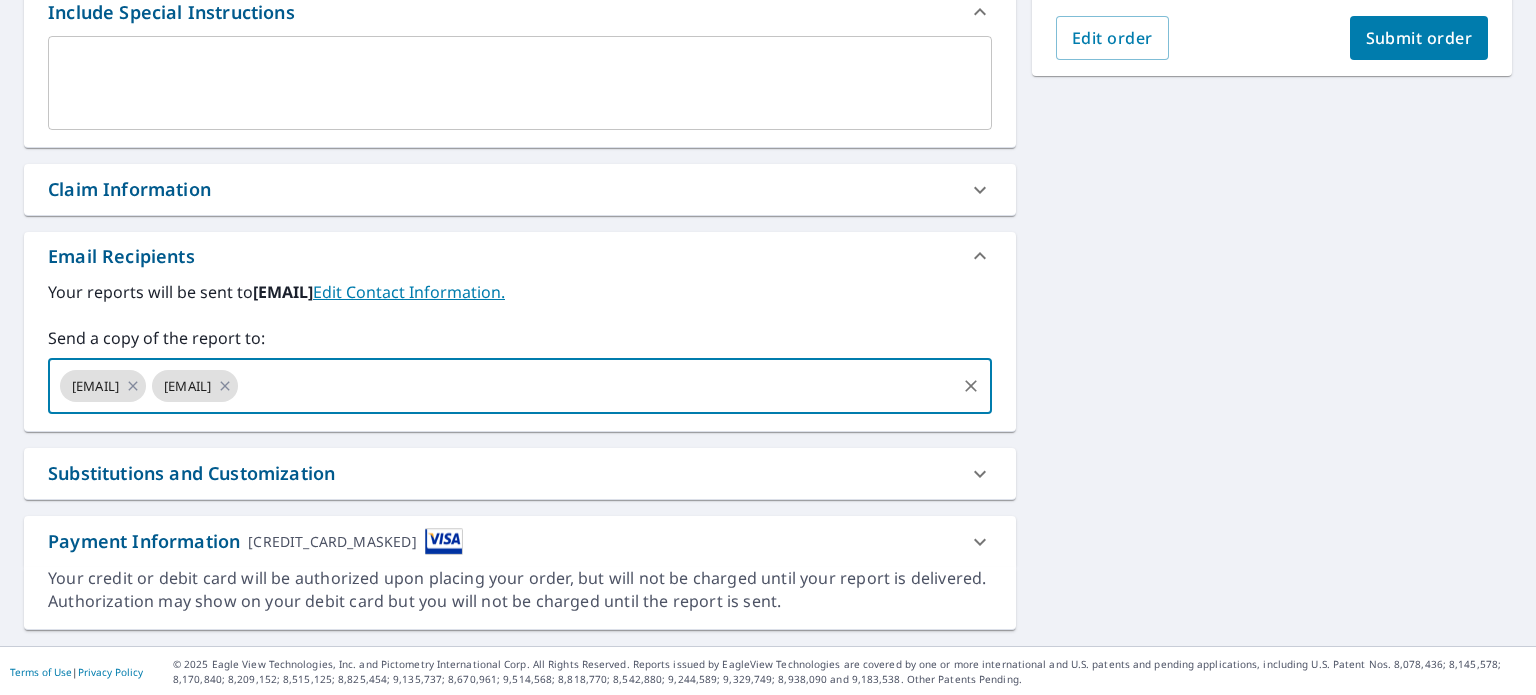click on "Claim Information" at bounding box center [129, 189] 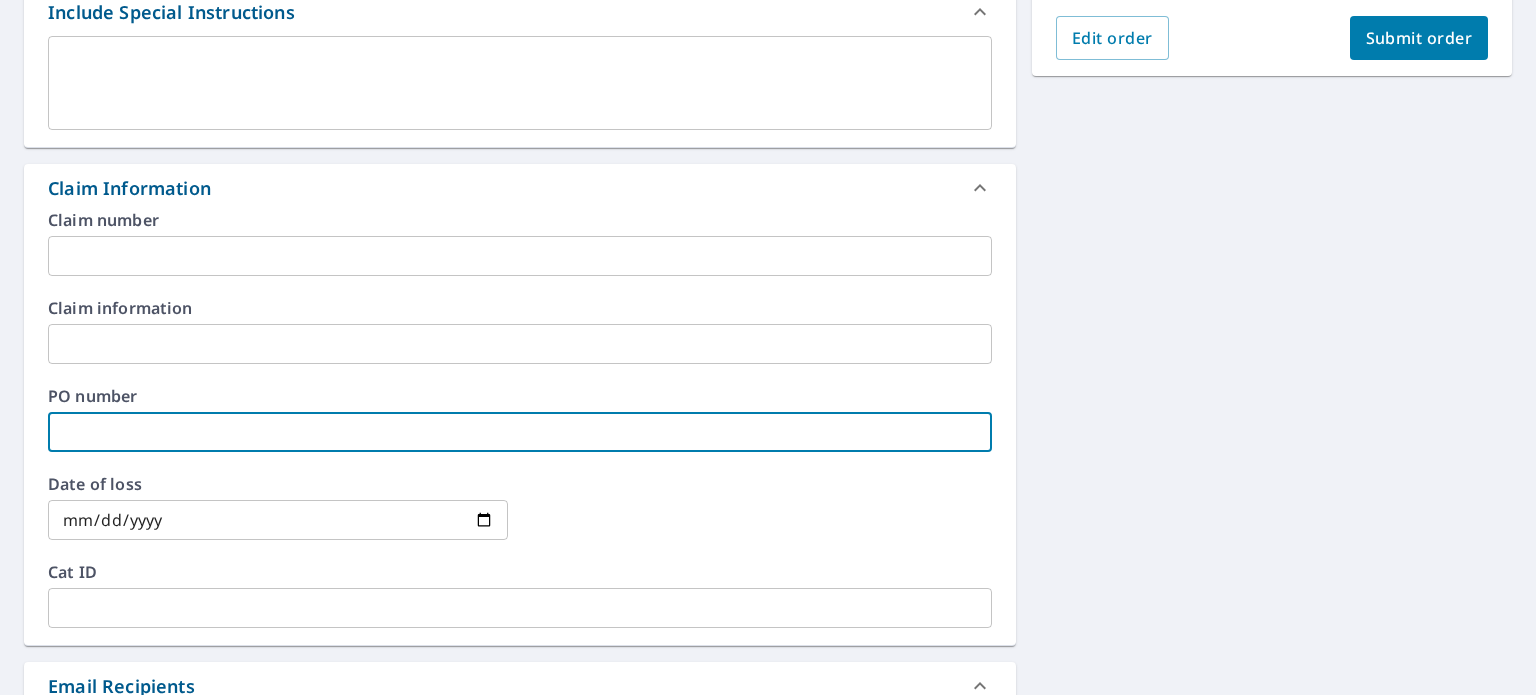 click at bounding box center [520, 432] 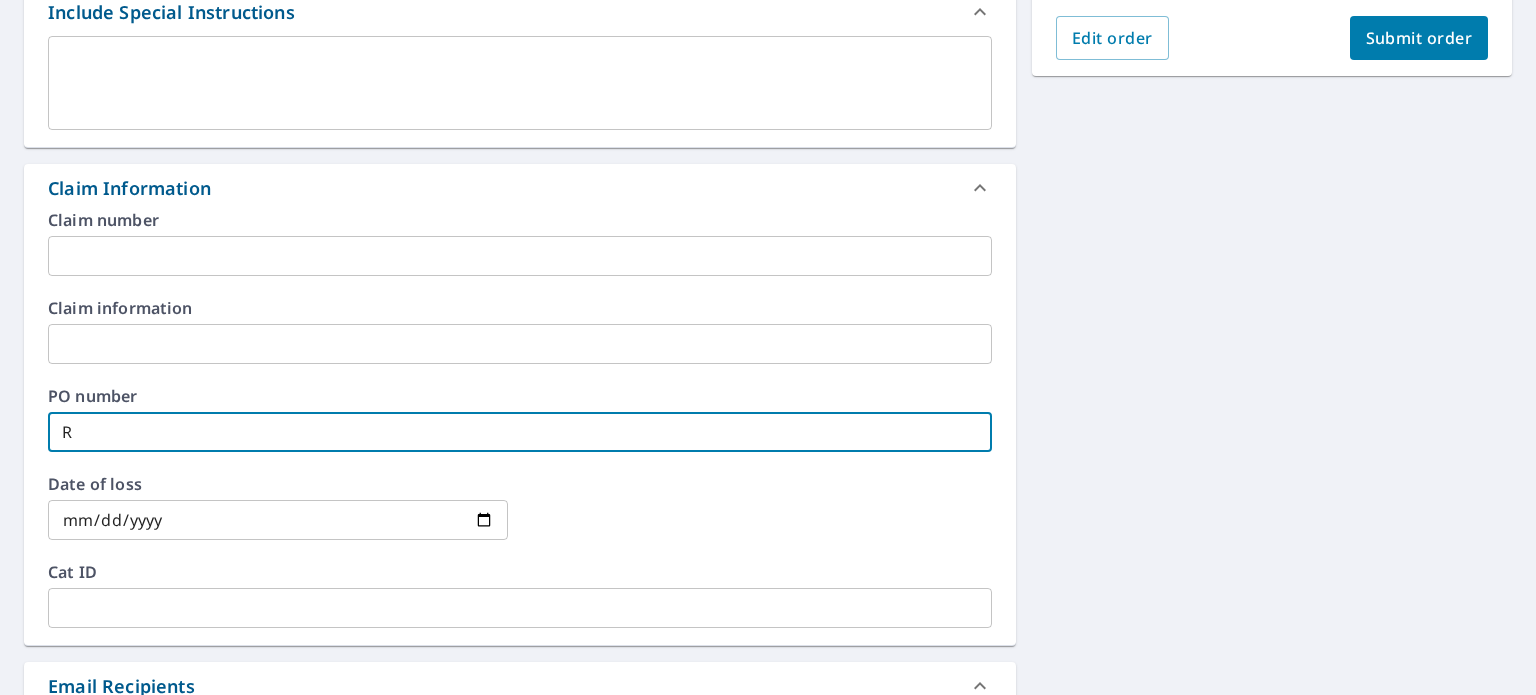 type on "Ri" 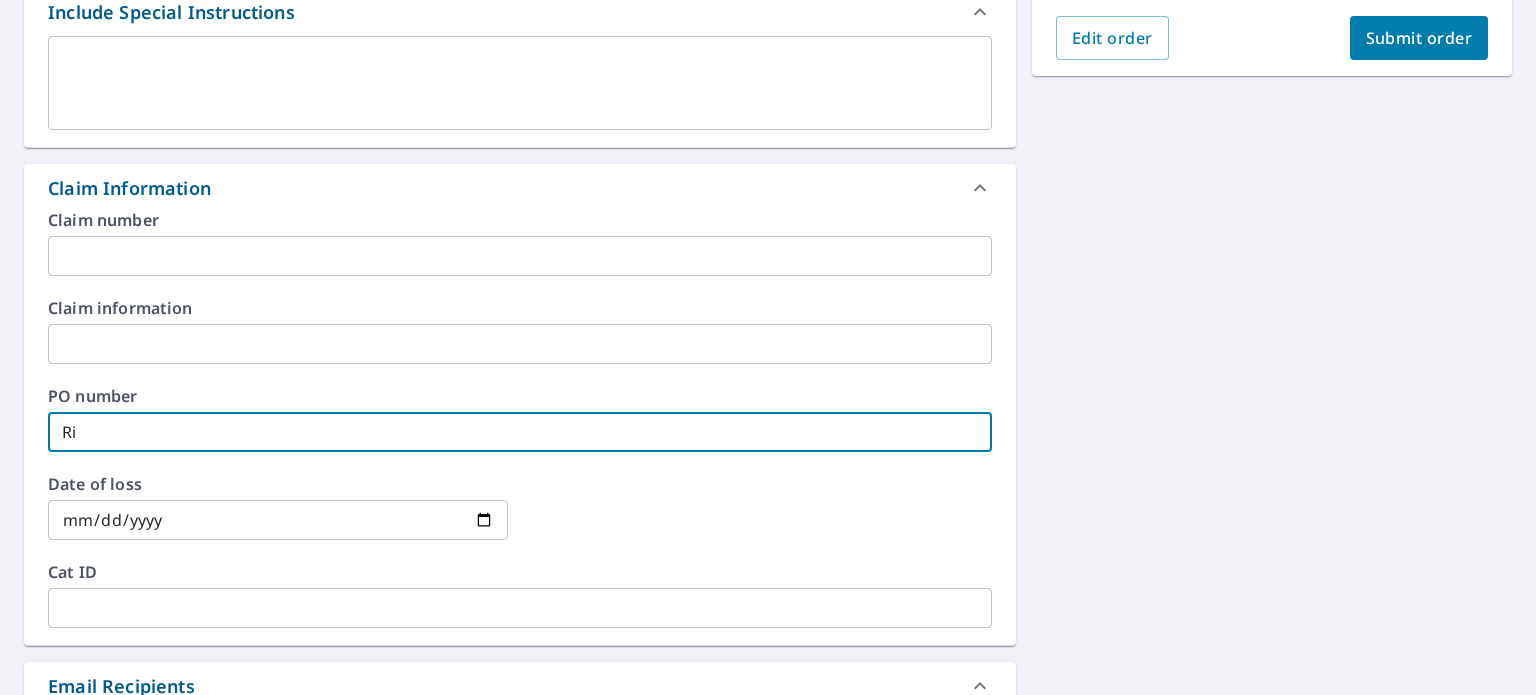 type on "[LAST_NAME_FRAGMENT]" 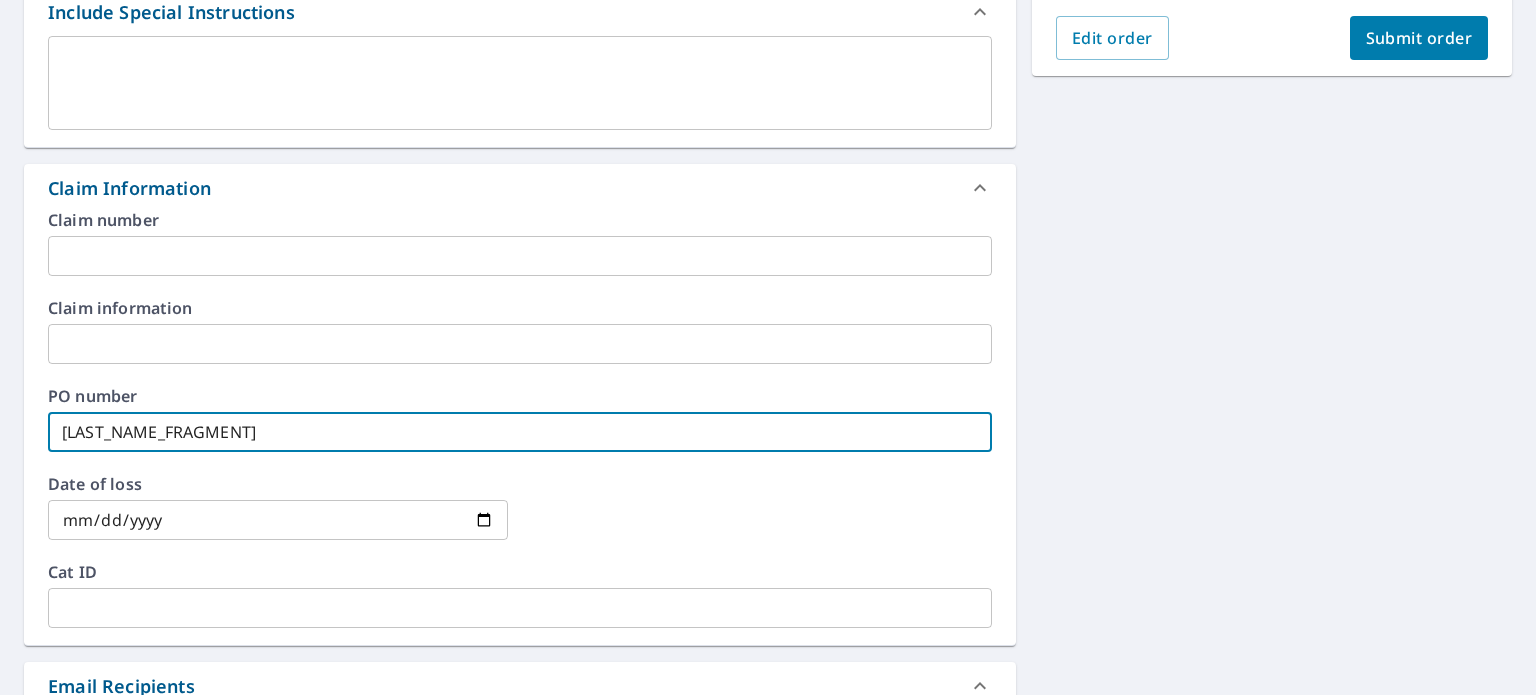 type on "[LAST_NAME_FRAGMENT]" 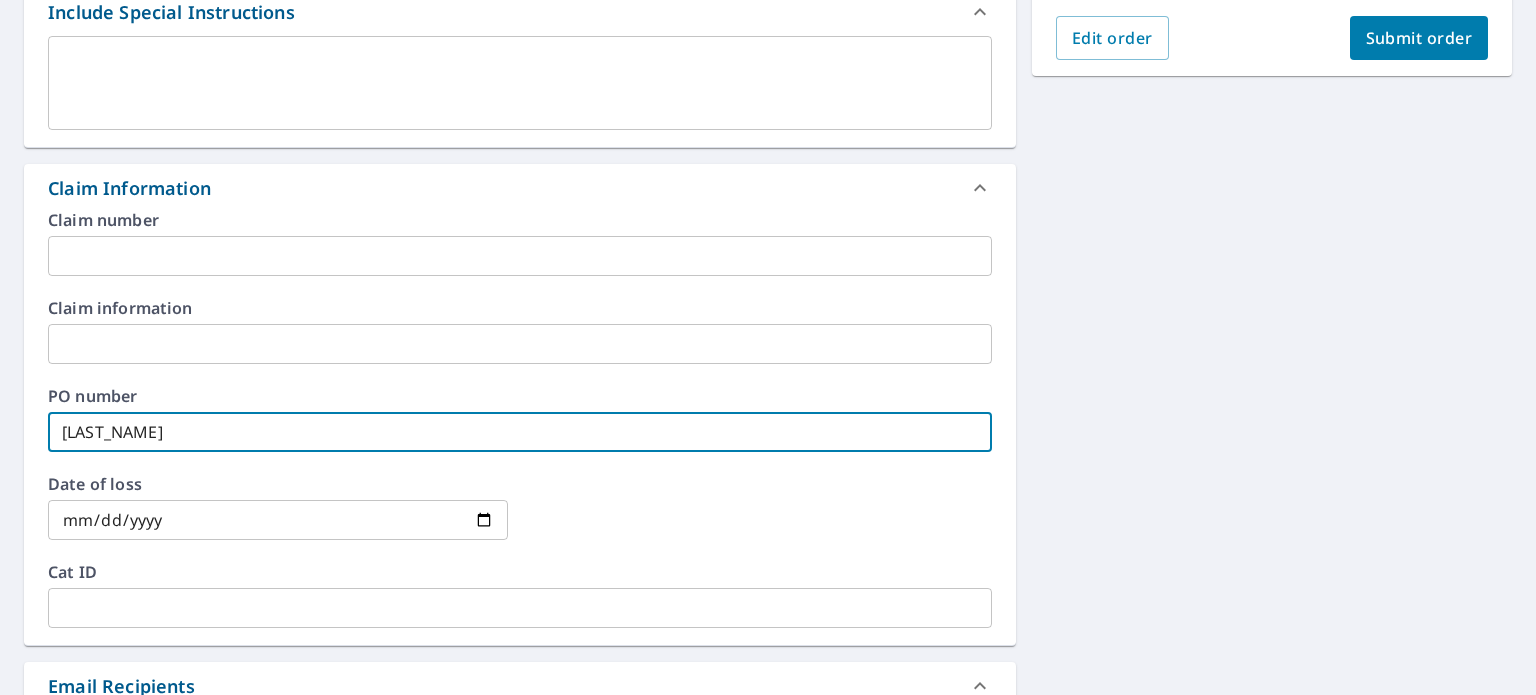type on "[ALPHANUMERIC_ID]" 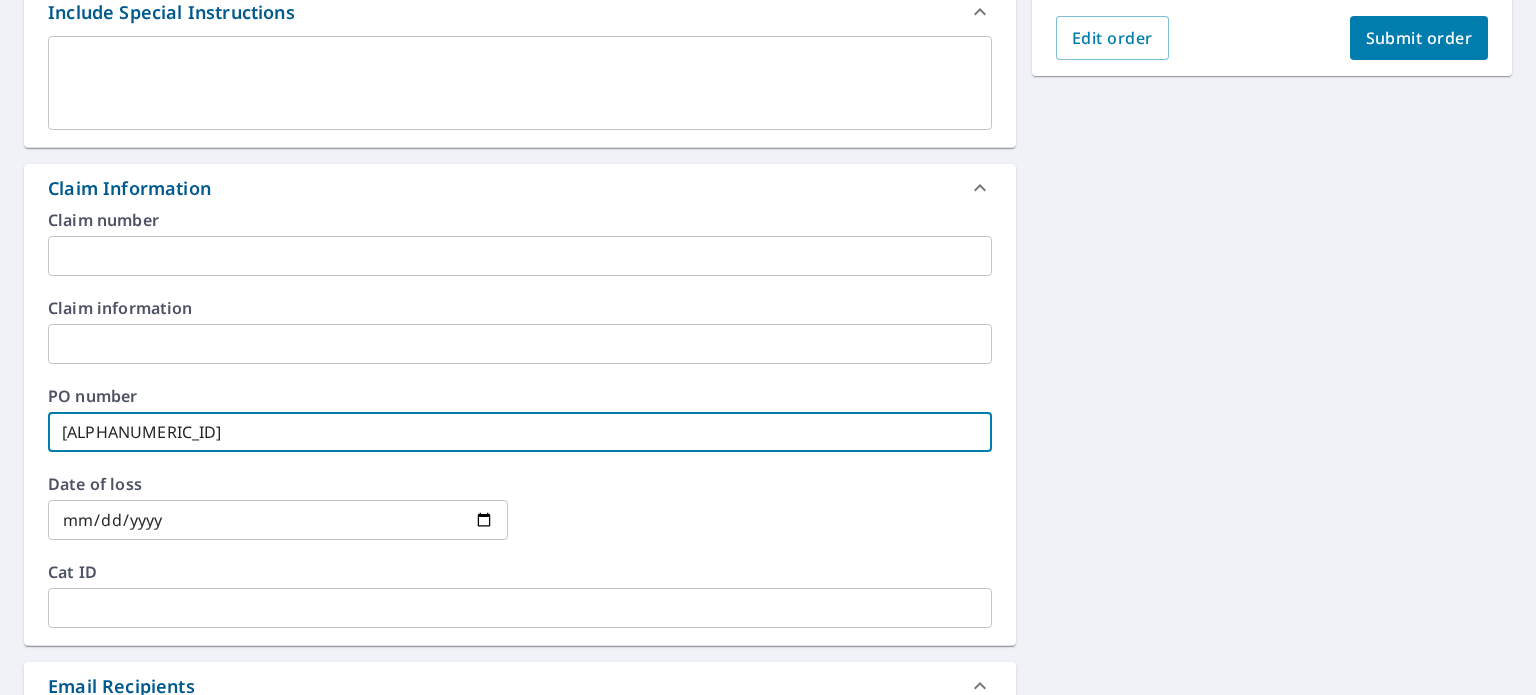 type on "[ALPHANUMERIC_ID]" 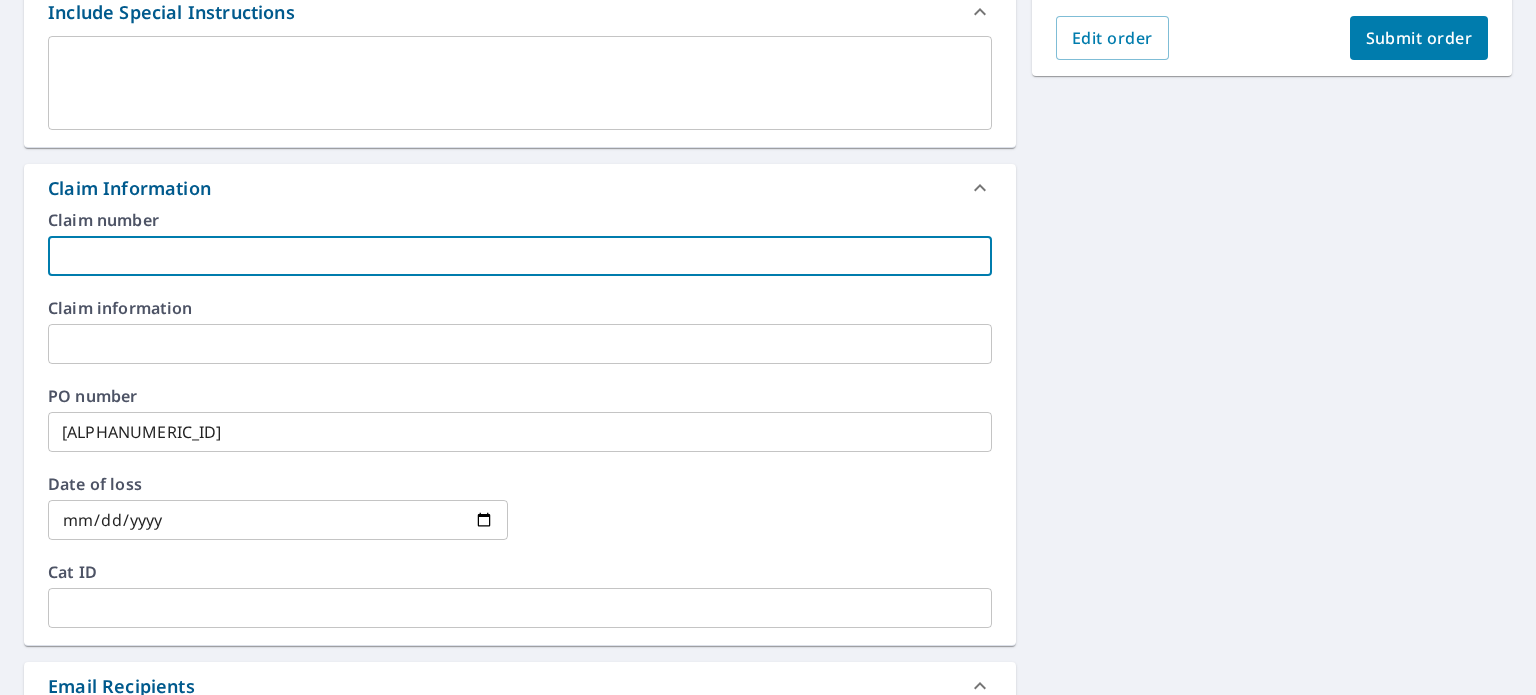 type on "[FIRST_NAME]" 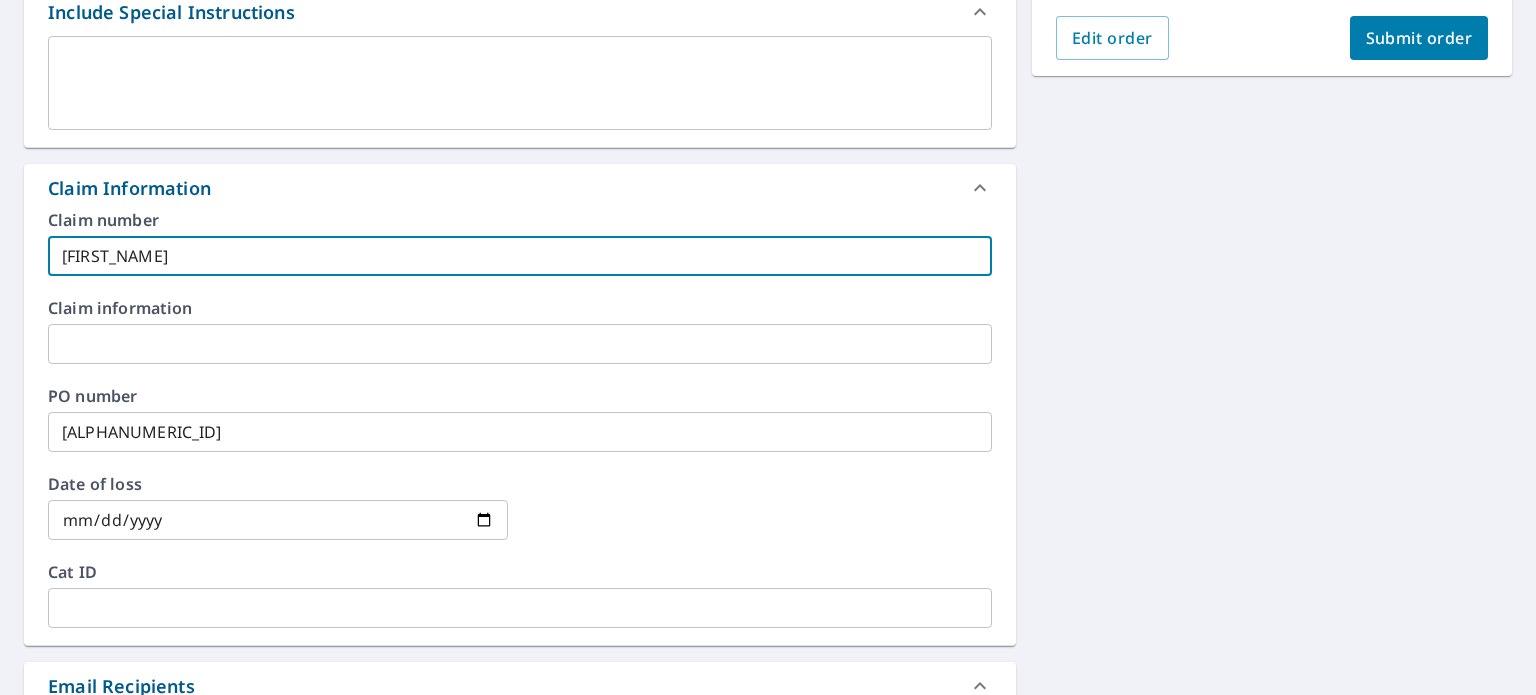 checkbox on "true" 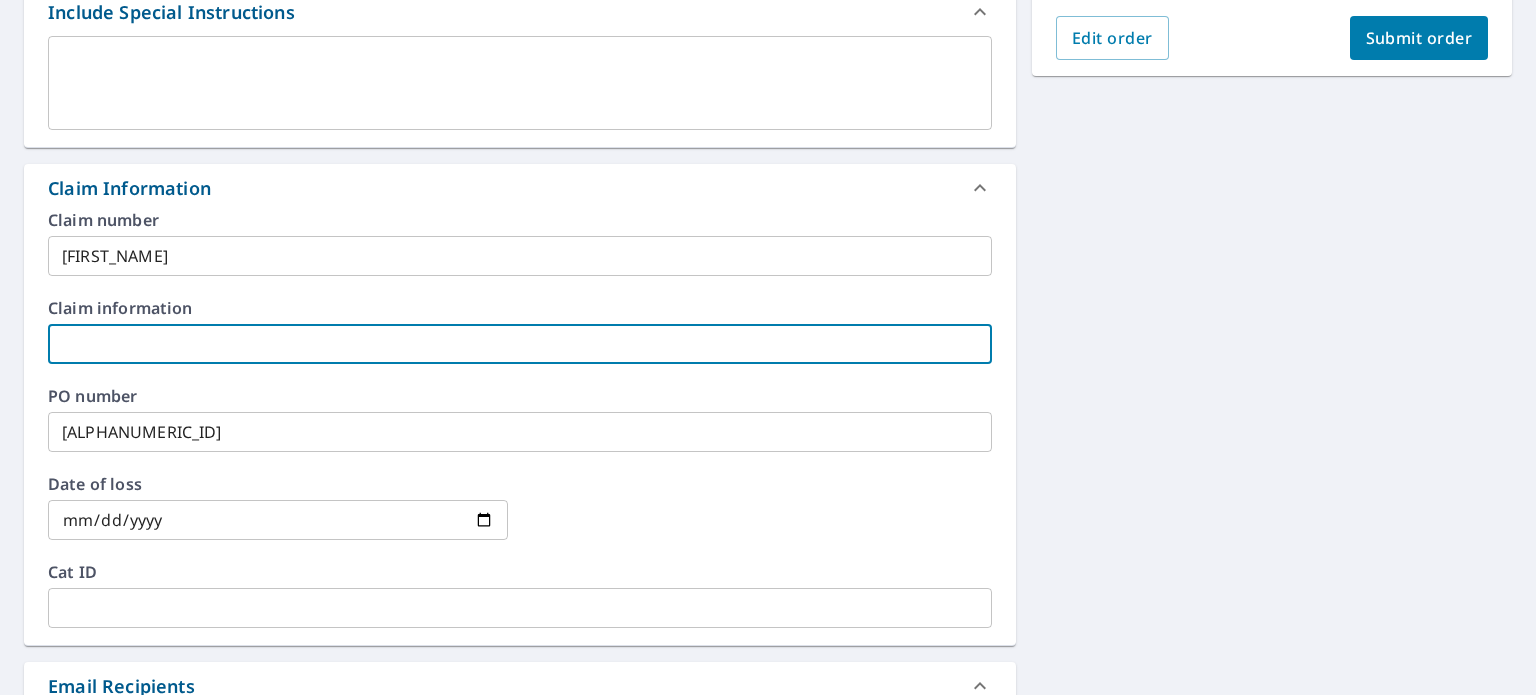 type on "[FIRST_NAME]" 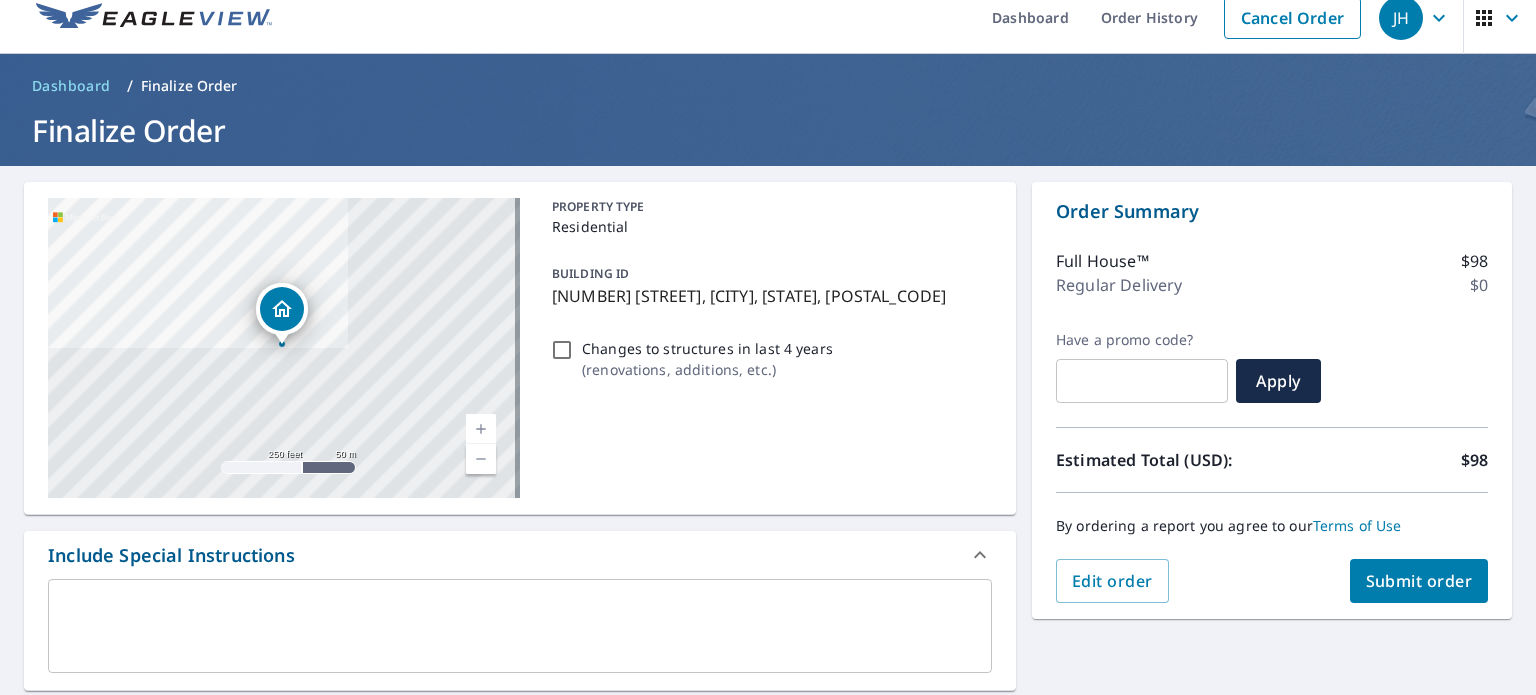 scroll, scrollTop: 0, scrollLeft: 0, axis: both 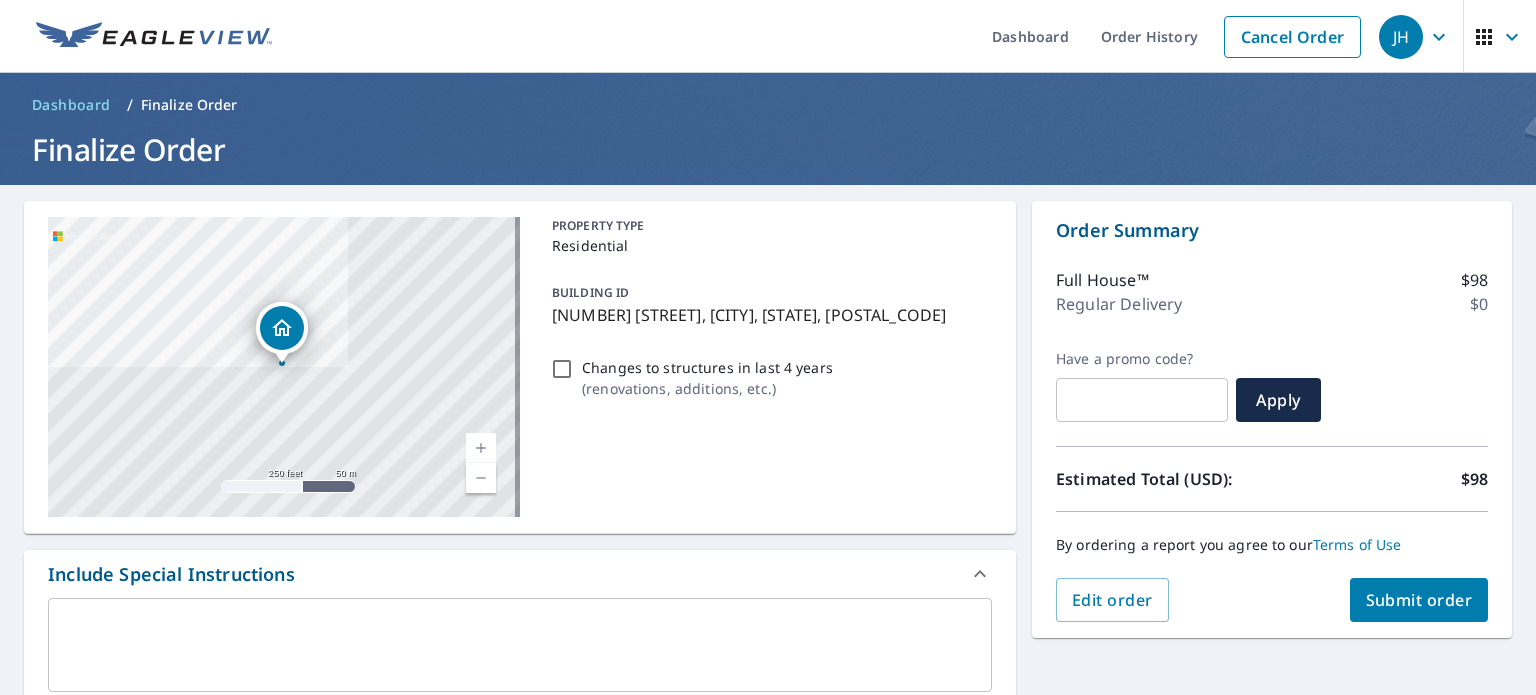 click on "Submit order" at bounding box center [1419, 600] 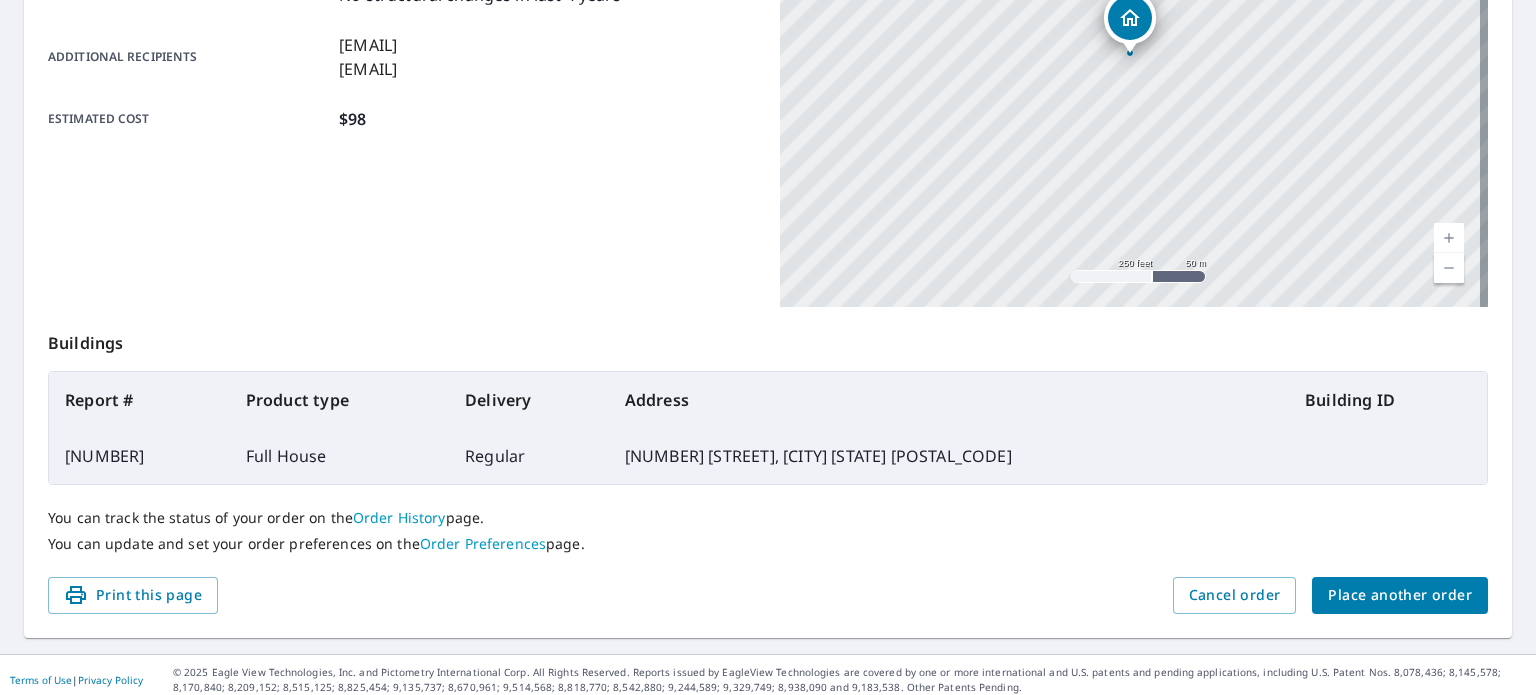 scroll, scrollTop: 480, scrollLeft: 0, axis: vertical 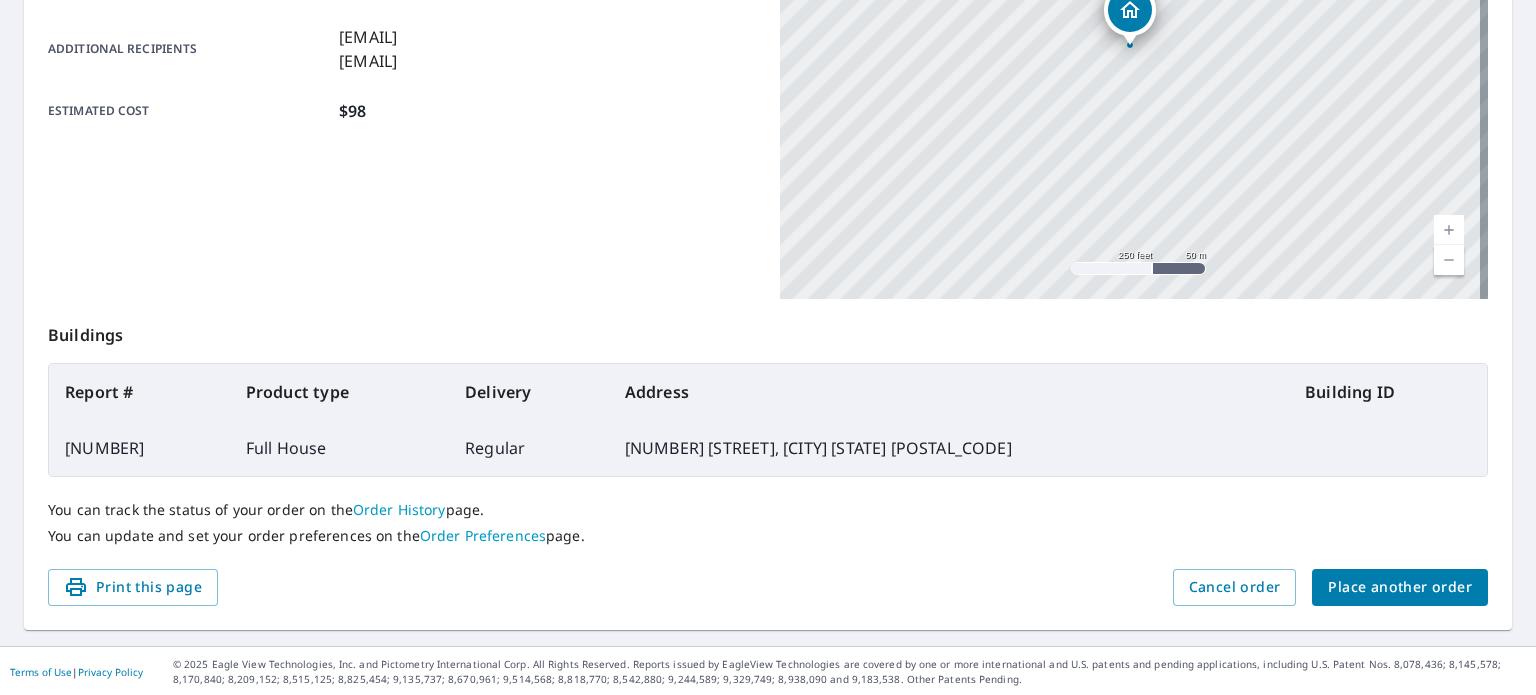 click on "Place another order" at bounding box center [1400, 587] 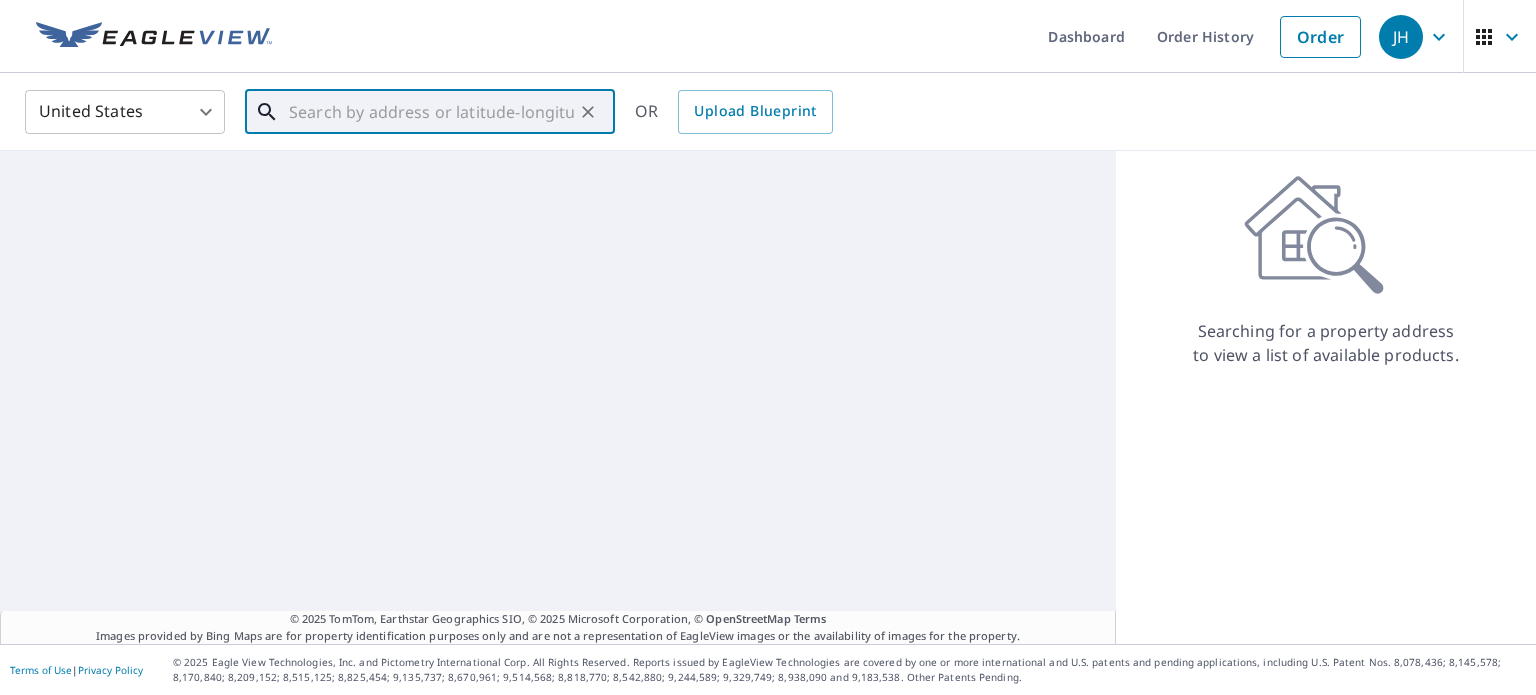 click at bounding box center (431, 112) 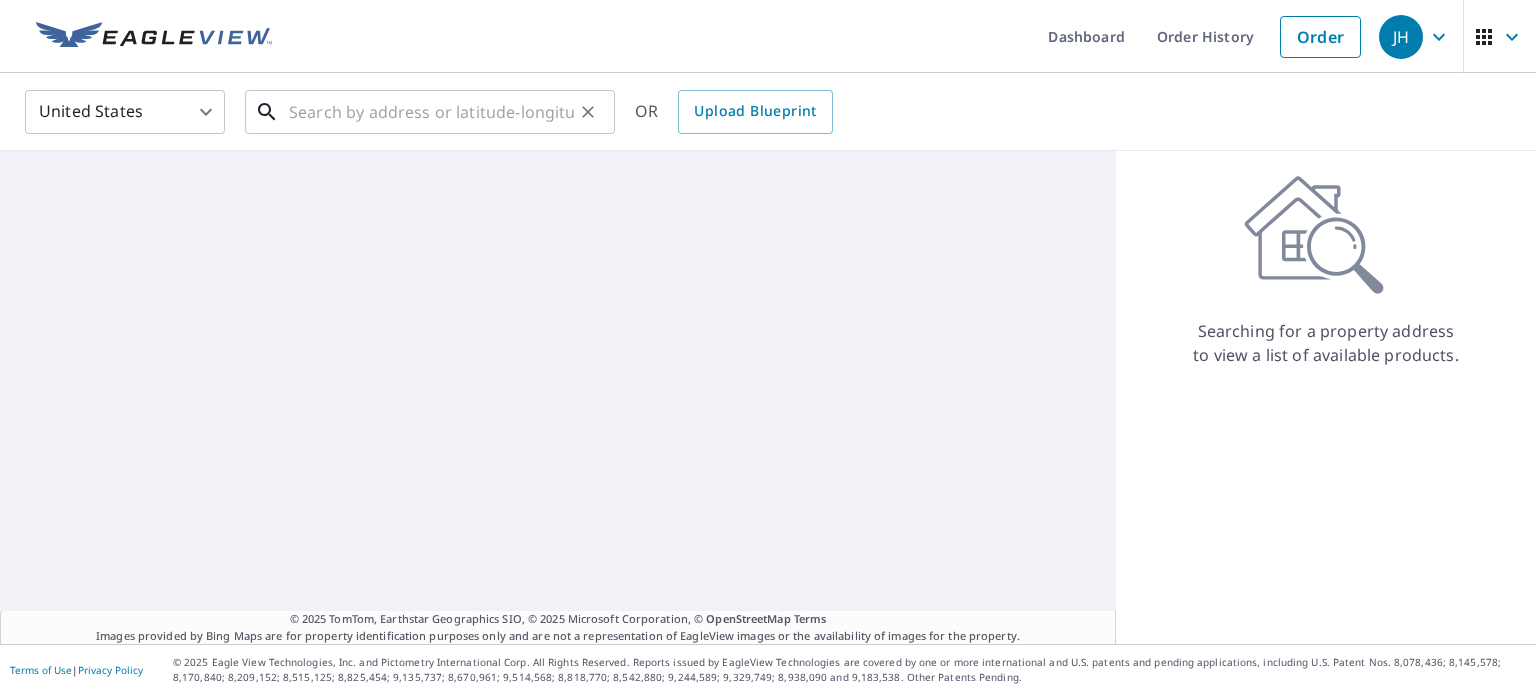 click at bounding box center [431, 112] 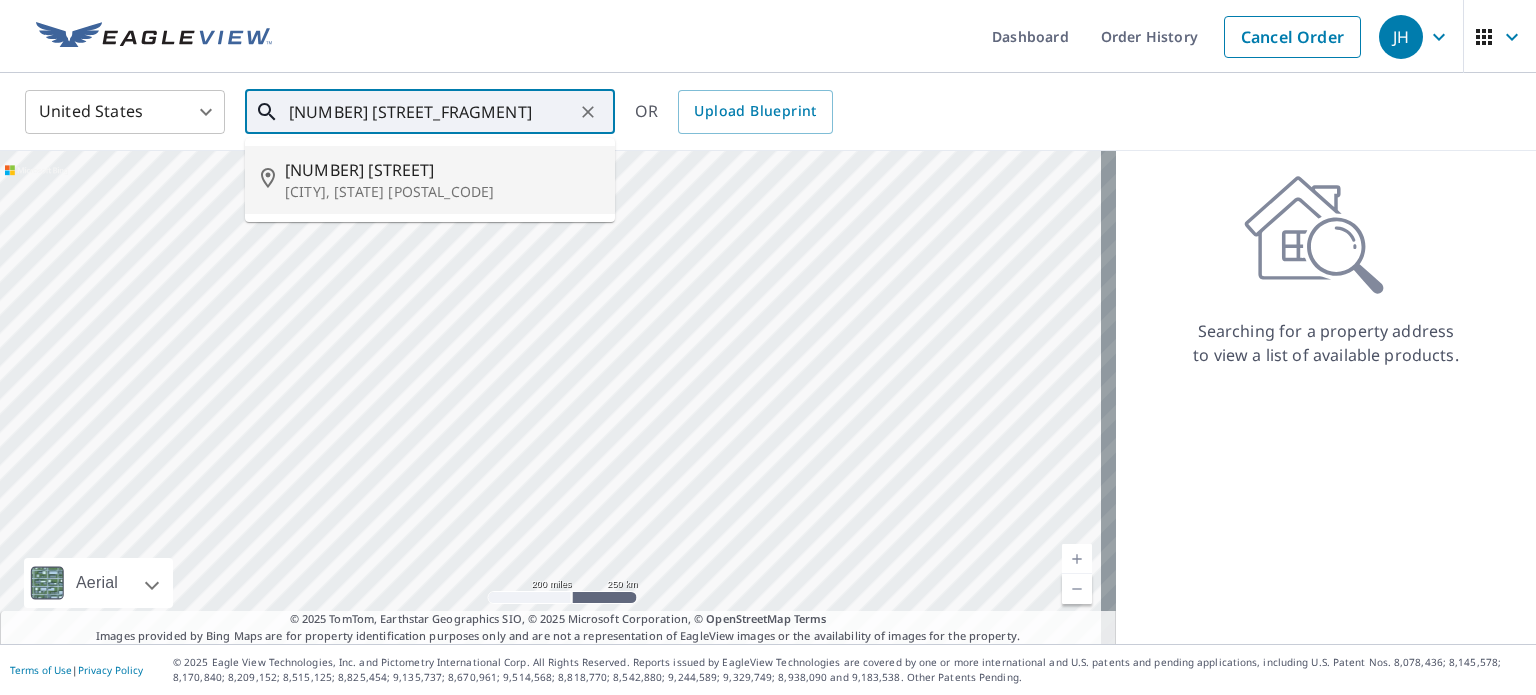 click on "[CITY], [STATE] [POSTAL_CODE]" at bounding box center [442, 192] 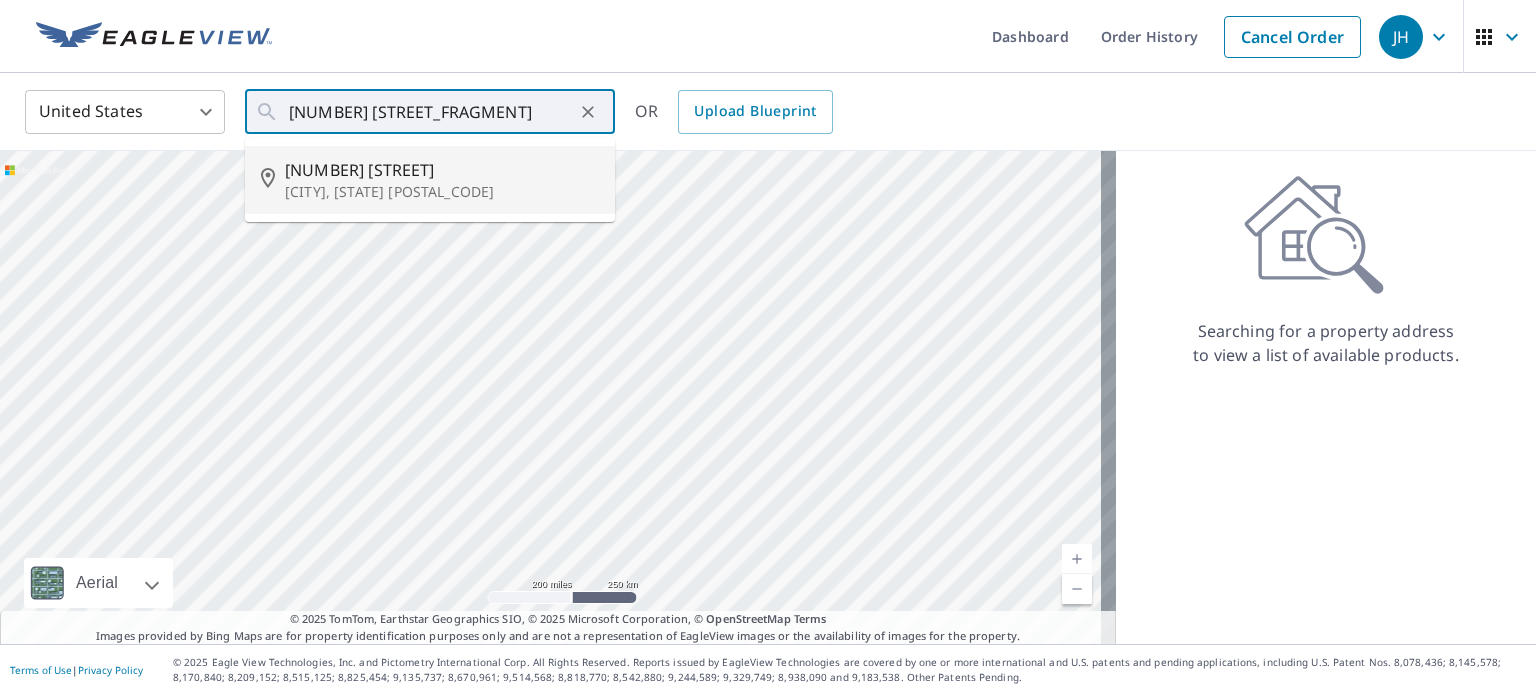 type on "[NUMBER] [STREET] [CITY], [STATE] [POSTAL_CODE]" 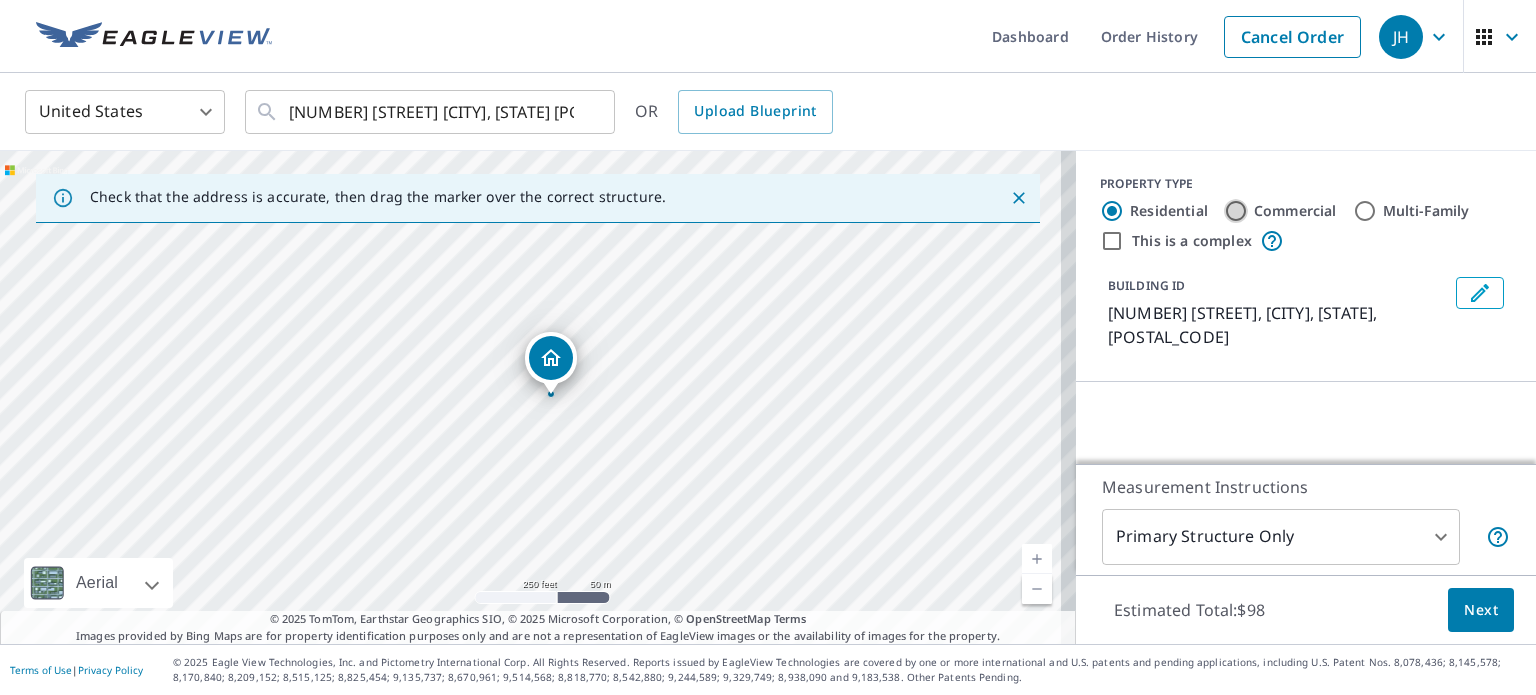 click on "Commercial" at bounding box center (1236, 211) 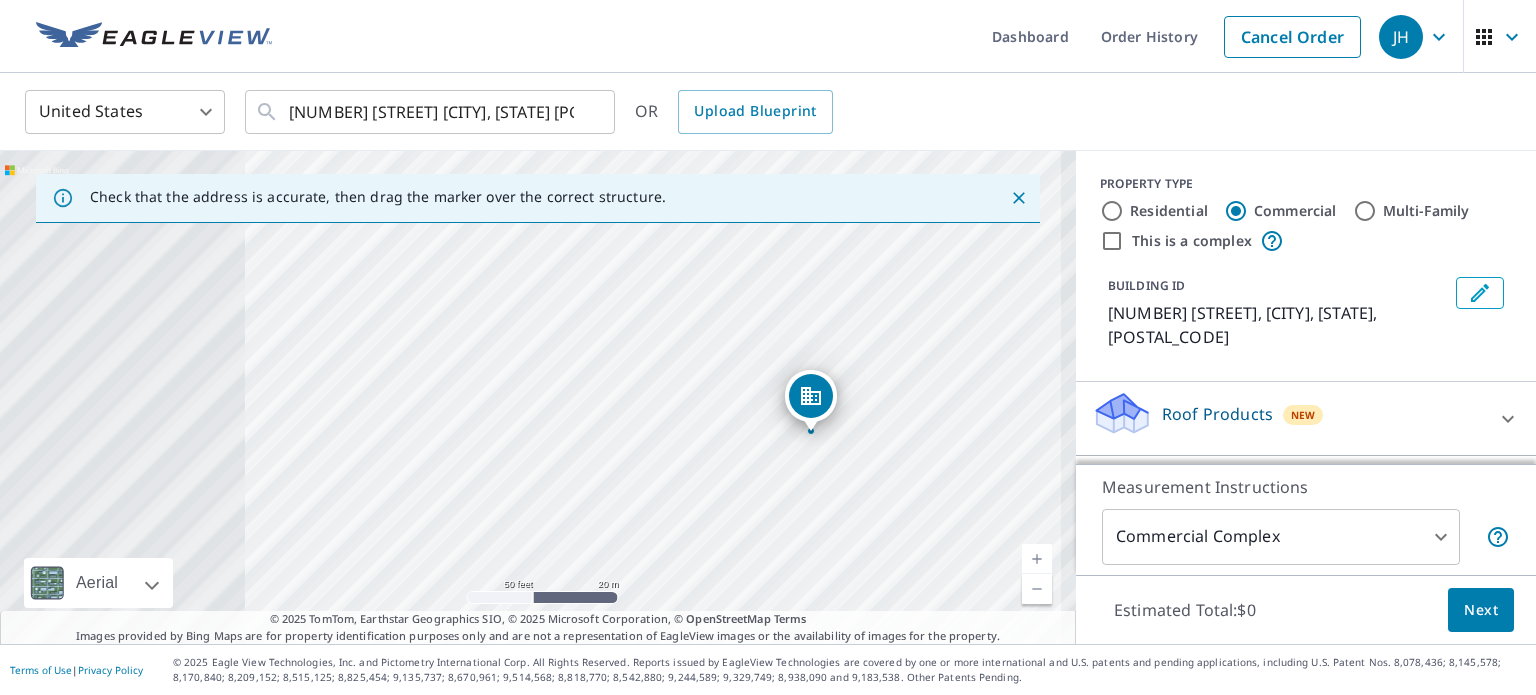 drag, startPoint x: 560, startPoint y: 396, endPoint x: 893, endPoint y: 438, distance: 335.63818 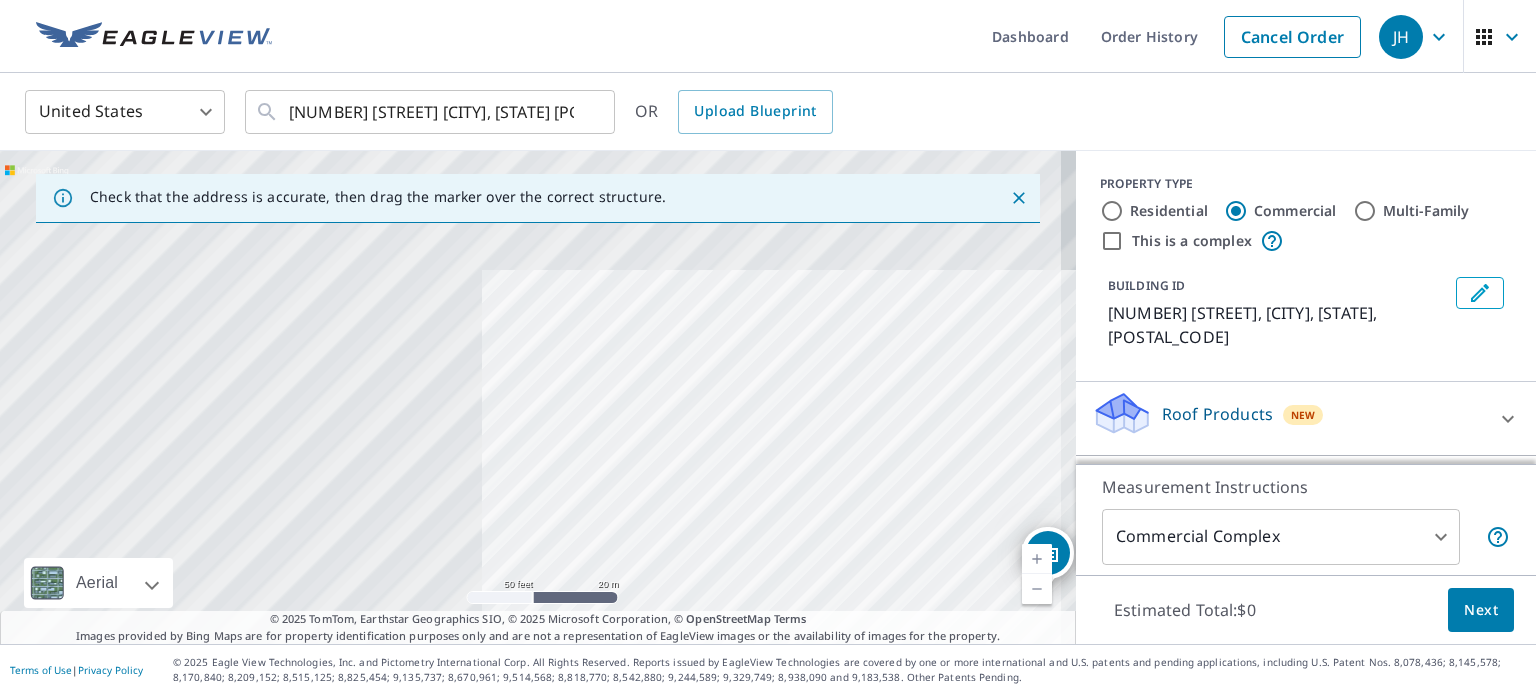 drag, startPoint x: 893, startPoint y: 438, endPoint x: 722, endPoint y: 606, distance: 239.71858 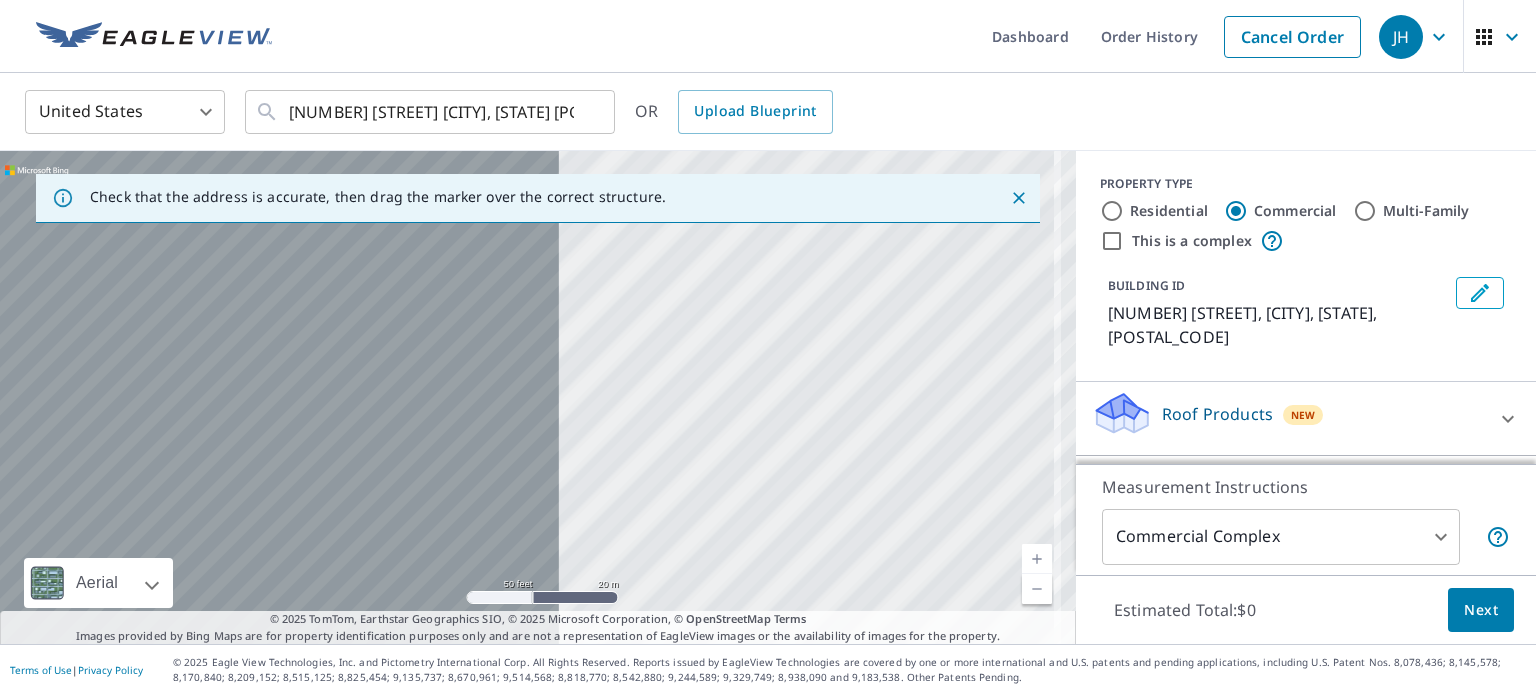 drag, startPoint x: 722, startPoint y: 606, endPoint x: 947, endPoint y: 234, distance: 434.75165 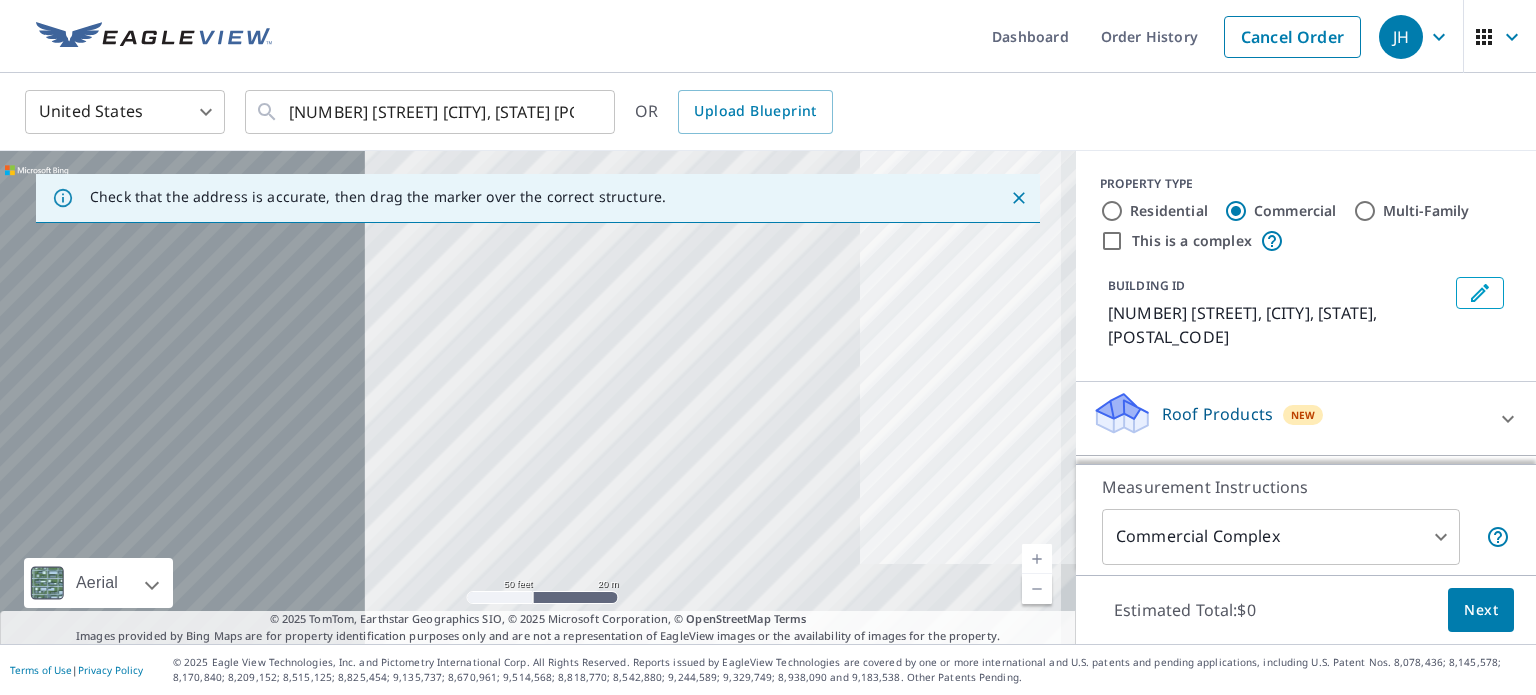 drag, startPoint x: 947, startPoint y: 234, endPoint x: 604, endPoint y: 198, distance: 344.88403 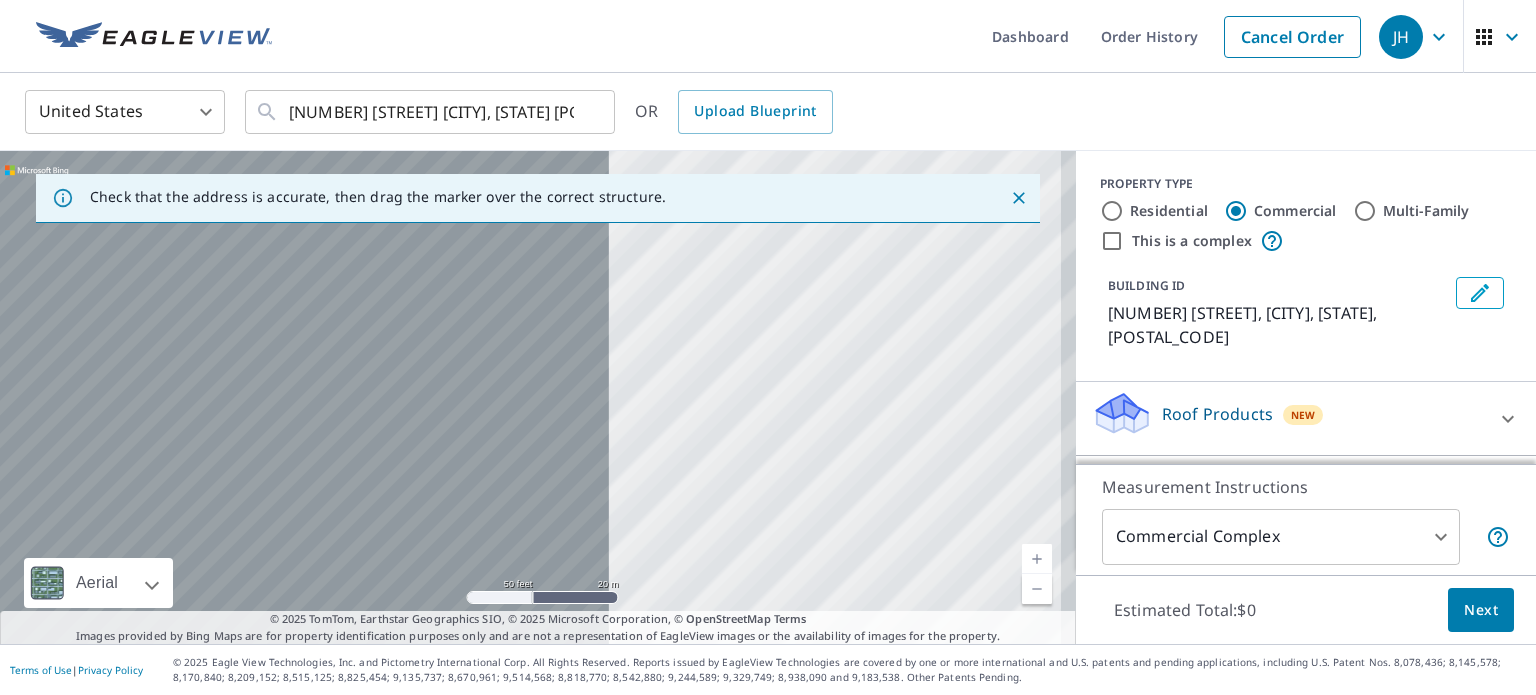 drag, startPoint x: 604, startPoint y: 198, endPoint x: 464, endPoint y: 480, distance: 314.83963 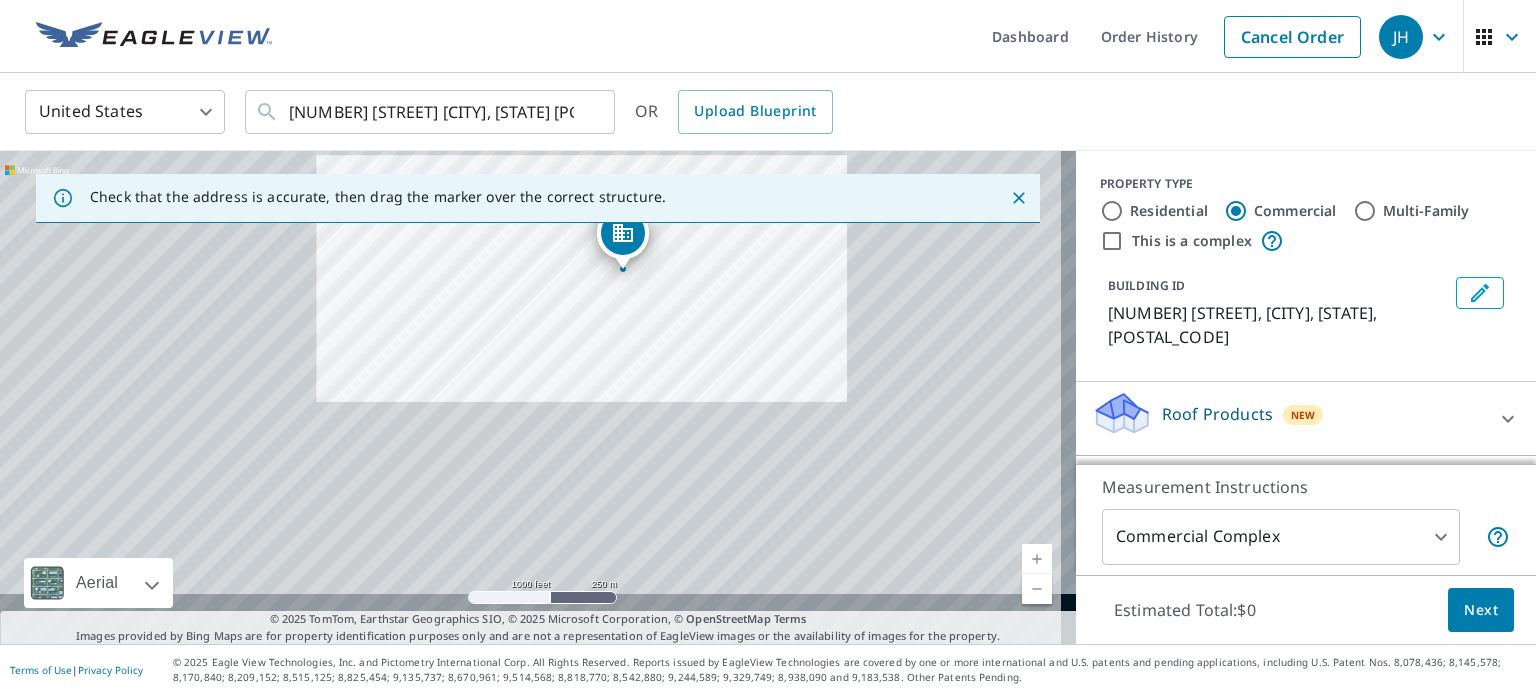 drag, startPoint x: 640, startPoint y: 500, endPoint x: 662, endPoint y: 350, distance: 151.60475 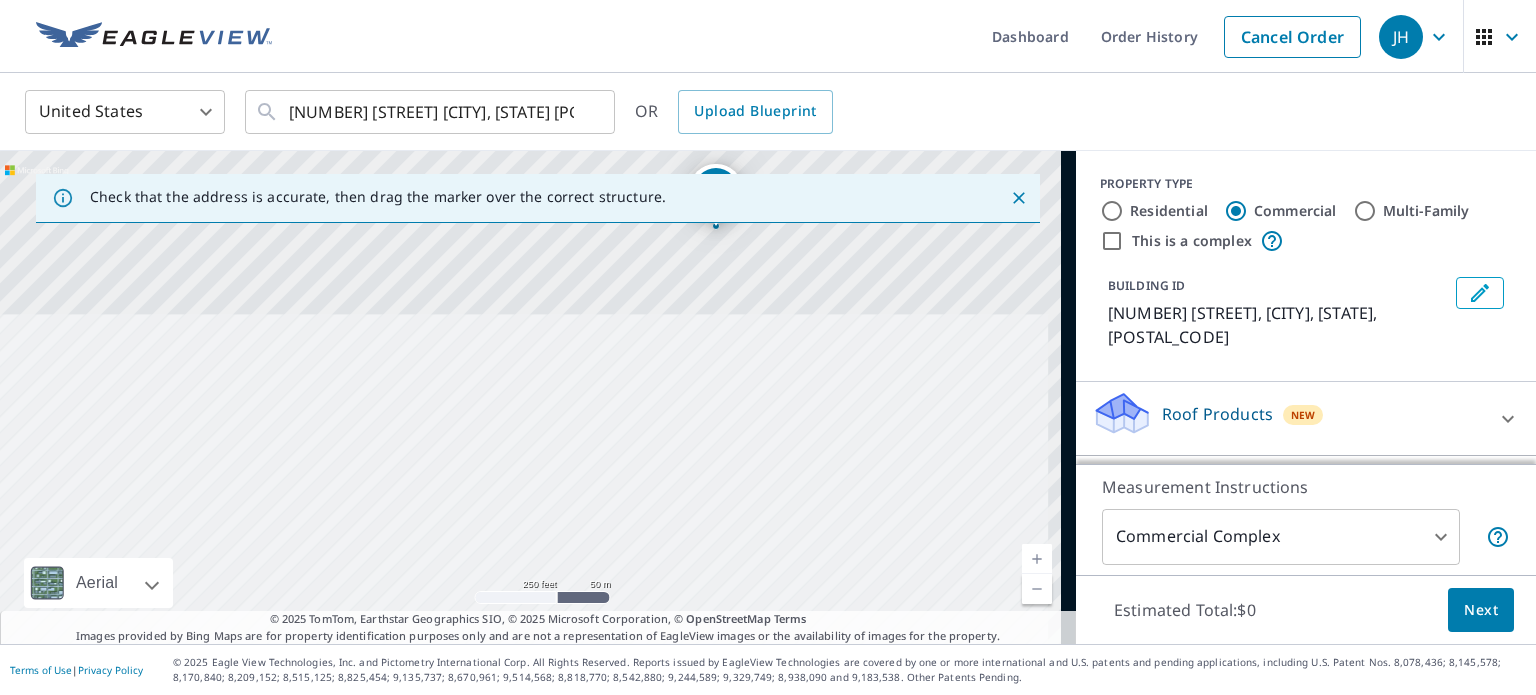drag, startPoint x: 847, startPoint y: 318, endPoint x: 670, endPoint y: 713, distance: 432.8441 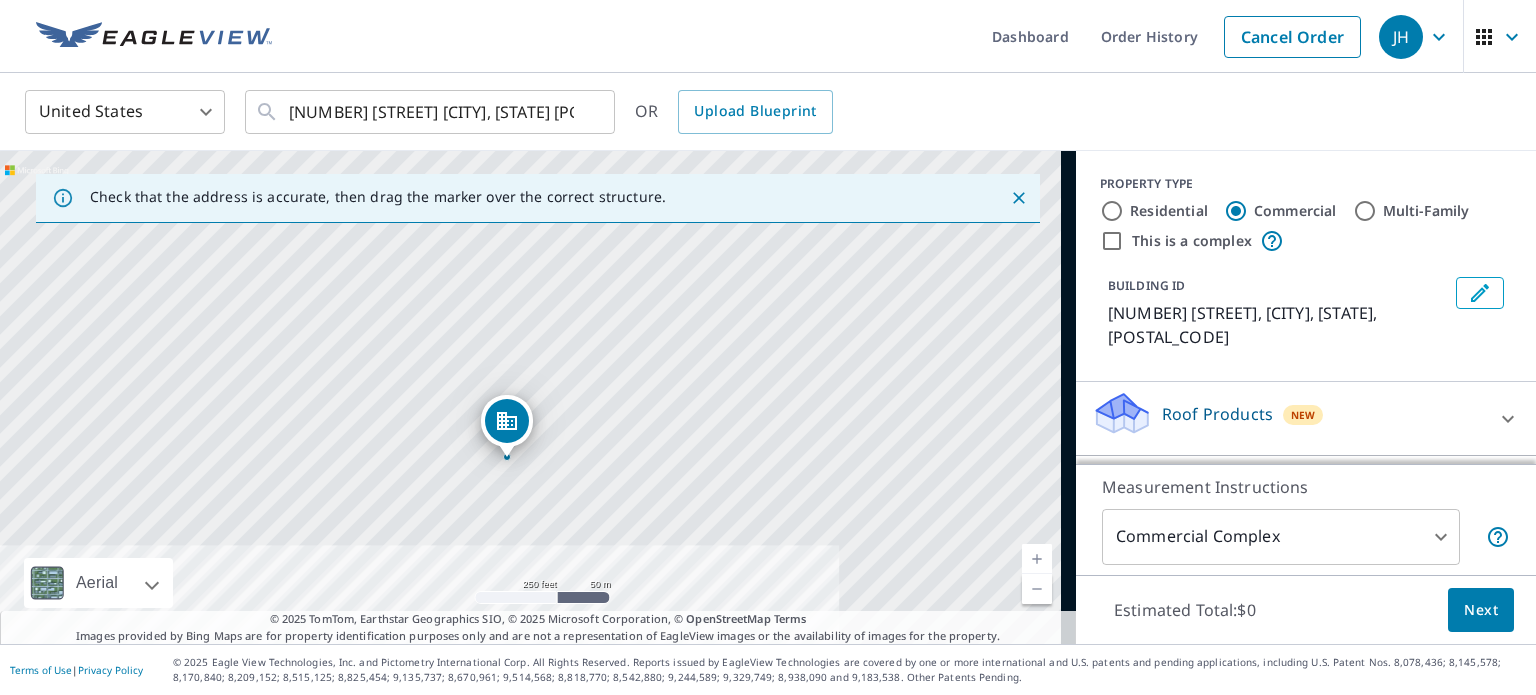 drag, startPoint x: 670, startPoint y: 713, endPoint x: 344, endPoint y: 546, distance: 366.2854 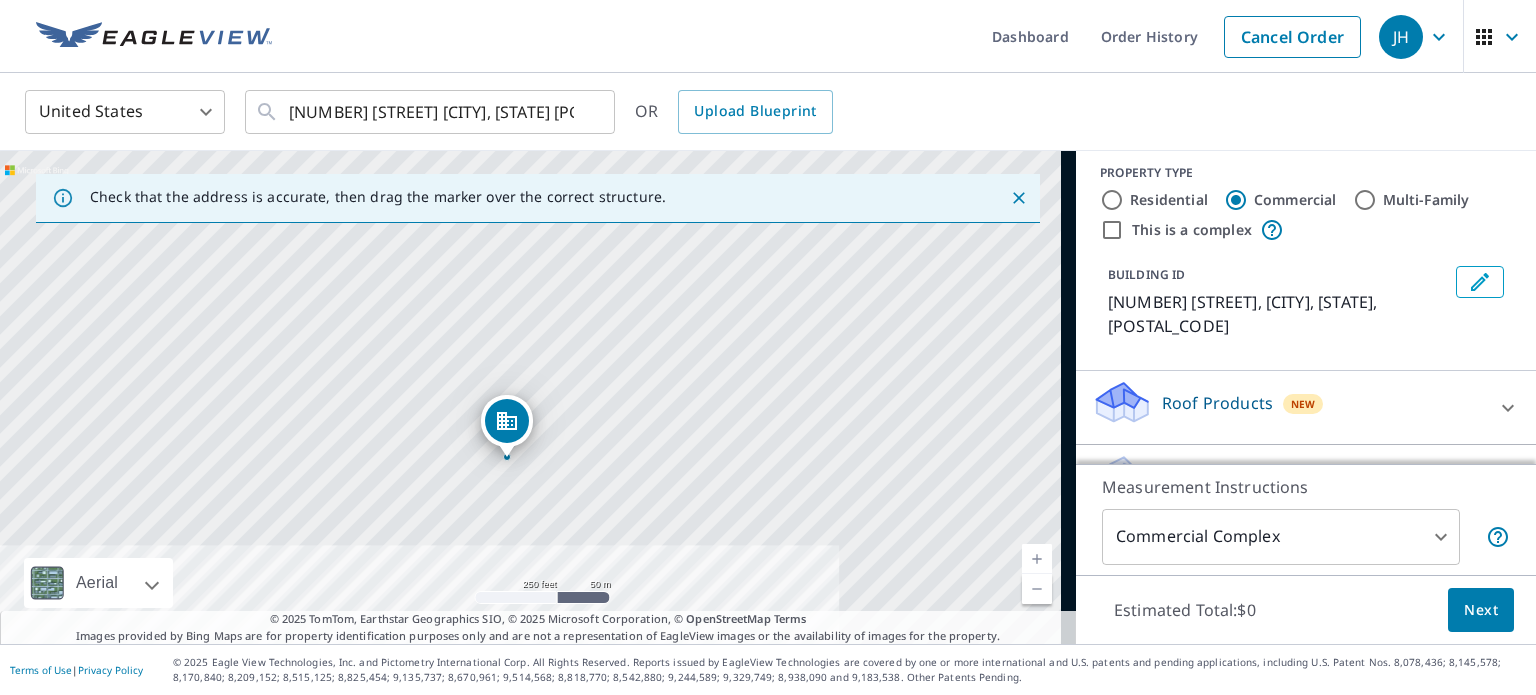 scroll, scrollTop: 64, scrollLeft: 0, axis: vertical 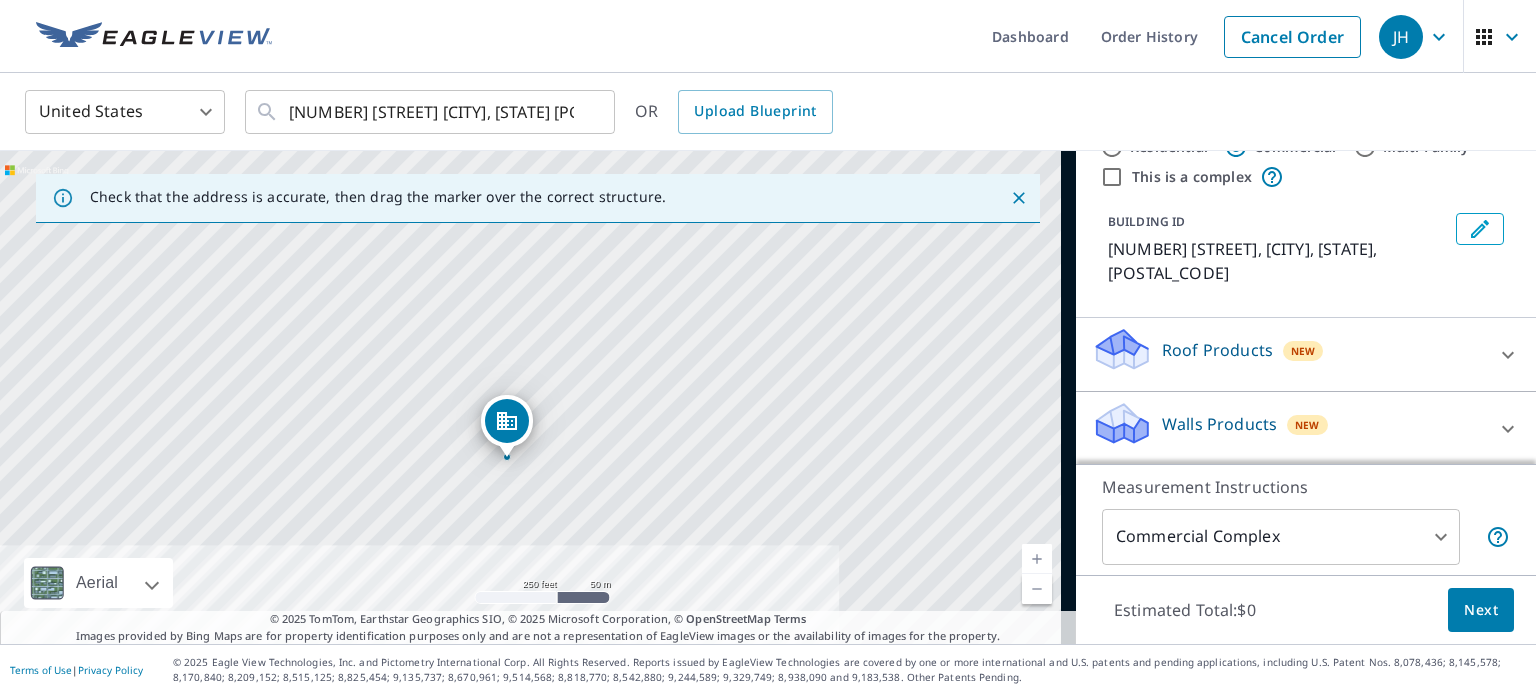 click on "Roof Products" at bounding box center [1217, 350] 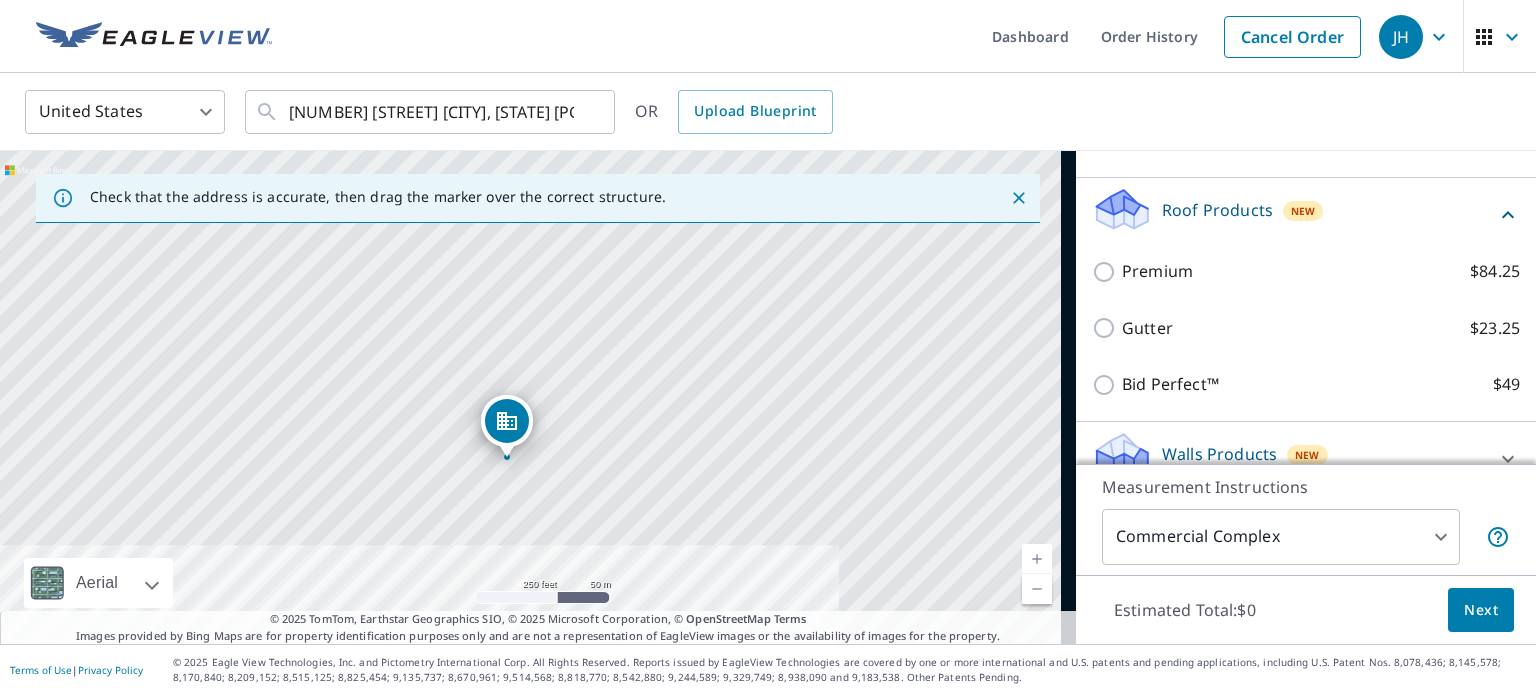 scroll, scrollTop: 234, scrollLeft: 0, axis: vertical 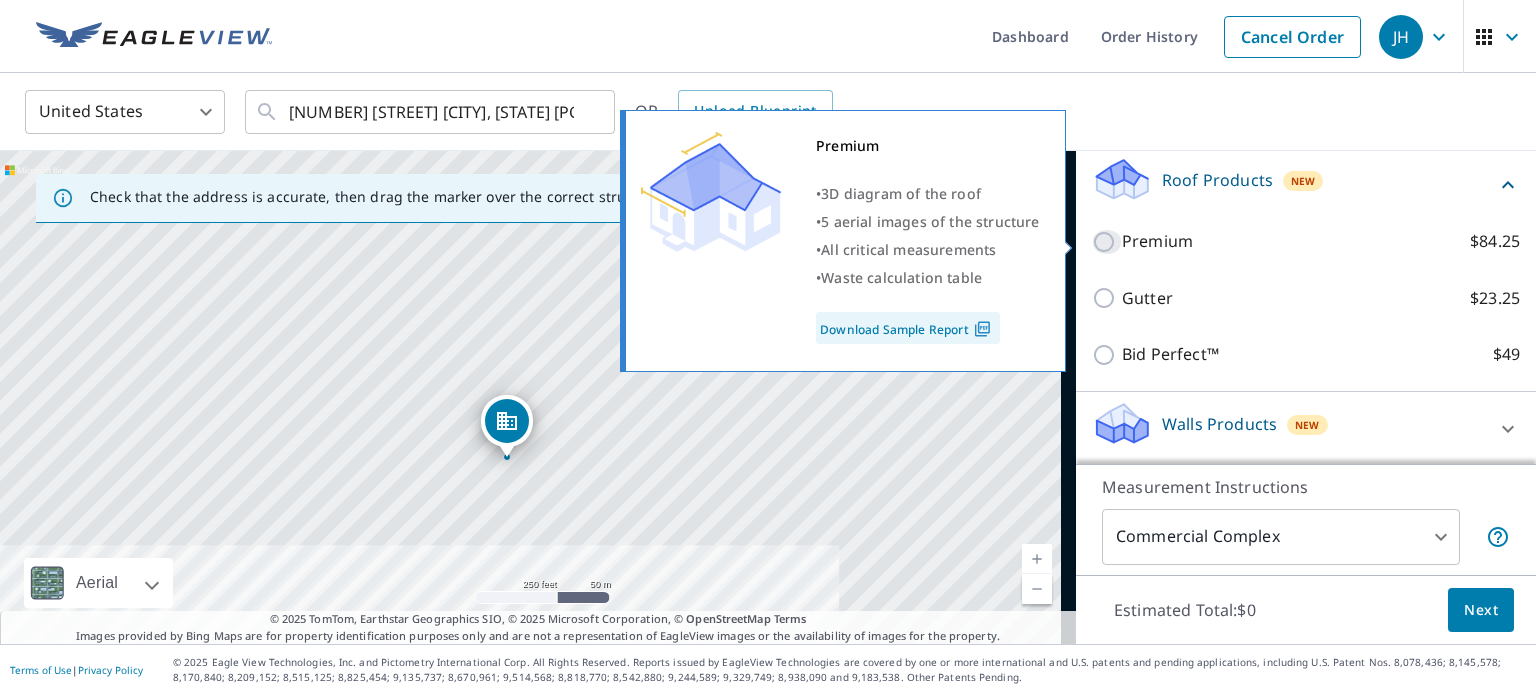 click on "Premium $84.25" at bounding box center [1107, 242] 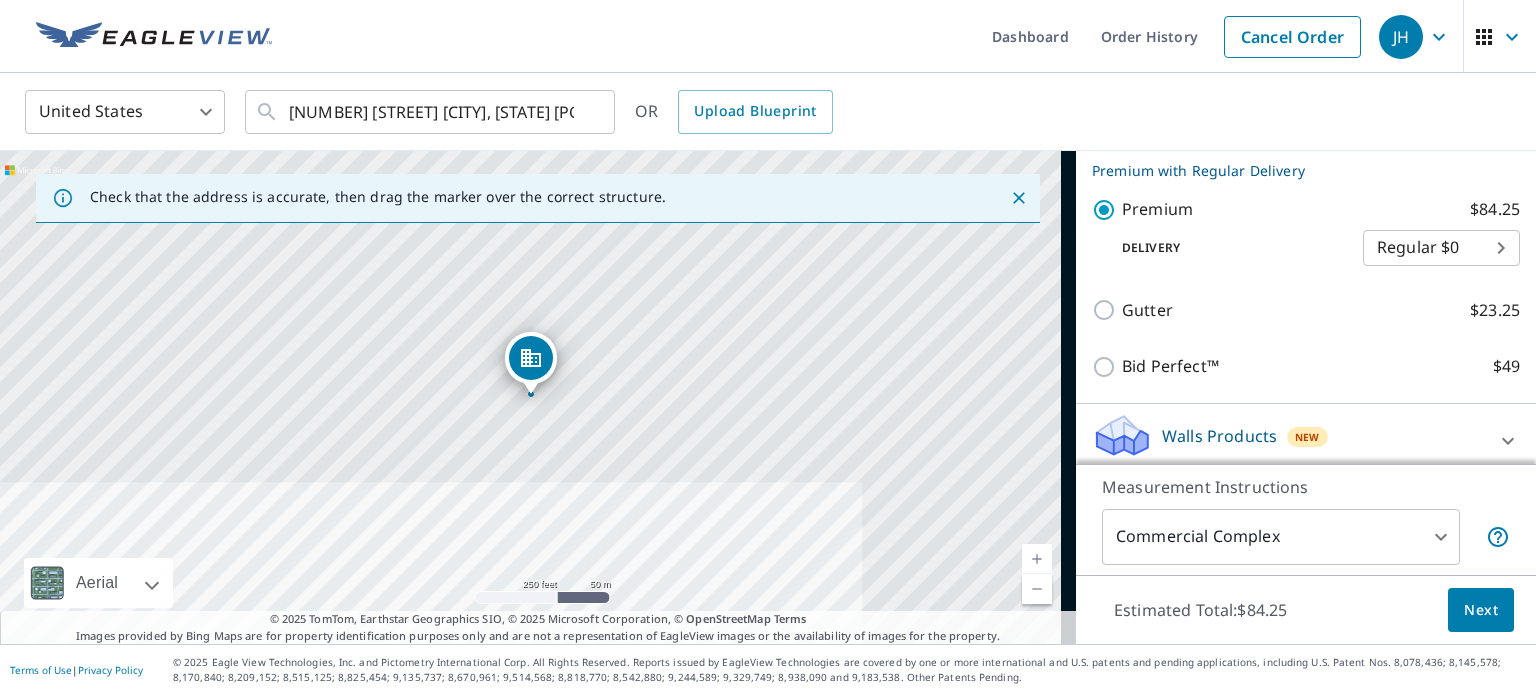 scroll, scrollTop: 299, scrollLeft: 0, axis: vertical 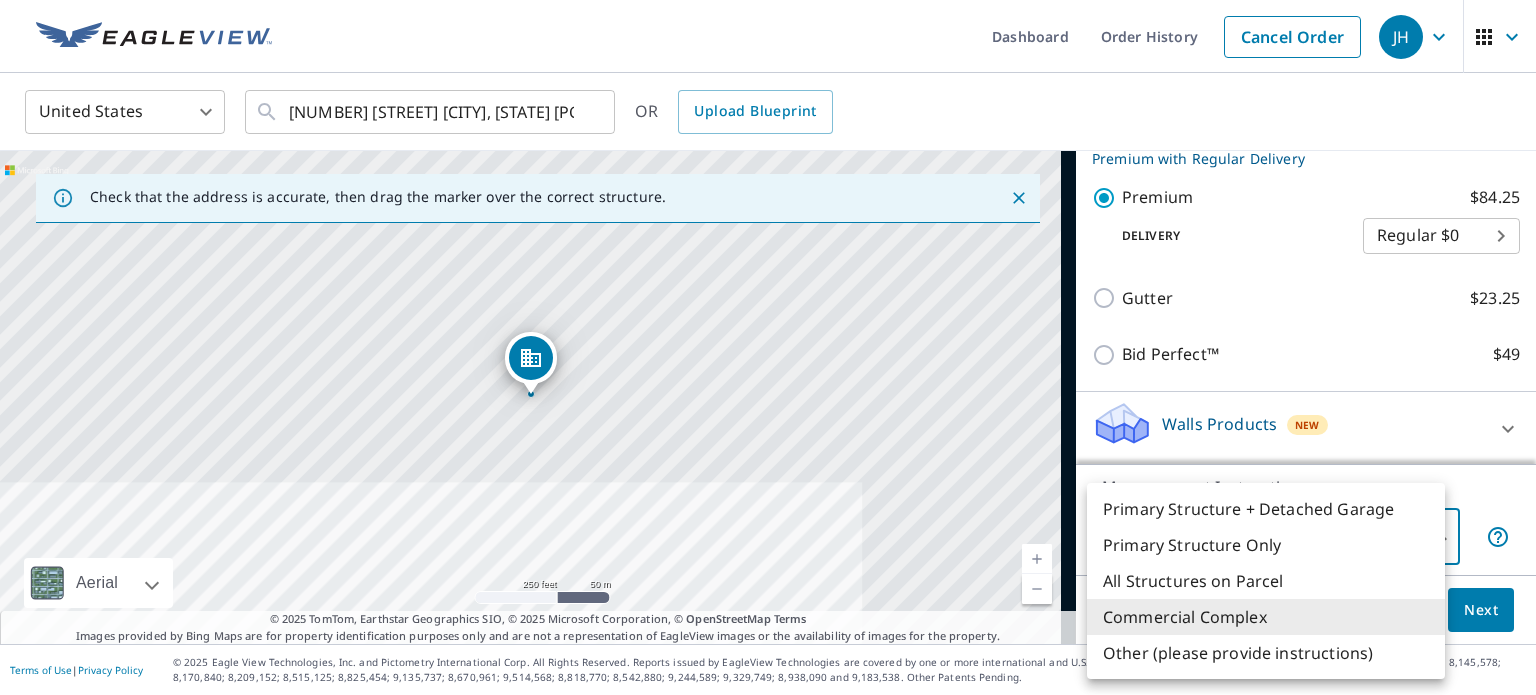 click on "[ALPHANUMERIC_ID] [CITY], [STATE] [POSTAL_CODE]
[ALPHANUMERIC_ID] [CITY], [STATE] [POSTAL_CODE] Aerial Road A standard road map Aerial A detailed look from above Labels Labels [NUMBER] feet [NUMBER] m © [YEAR] Microsoft Corporation Terms © [YEAR] TomTom, Earthstar Geographics SIO, © [YEAR] Microsoft Corporation, © OpenStreetMap Terms Images provided by Bing Maps are for property identification purposes only and are not a representation of EagleView images or the availability of images for the property. PROPERTY TYPE Residential Commercial Multi-Family This is a complex BUILDING ID [NUMBER] [NUMBER] [STREET], [CITY], [STATE], [POSTAL_CODE] Roof Products New Premium with Regular Delivery Premium [PRICE] Delivery Regular [PRICE] ​ Gutter [PRICE] Bid Perfect™ [PRICE] Walls Products New Walls [PRICE] Measurement Instructions Commercial Complex [NUMBER] ​ Estimated Total: [PRICE]" at bounding box center [768, 347] 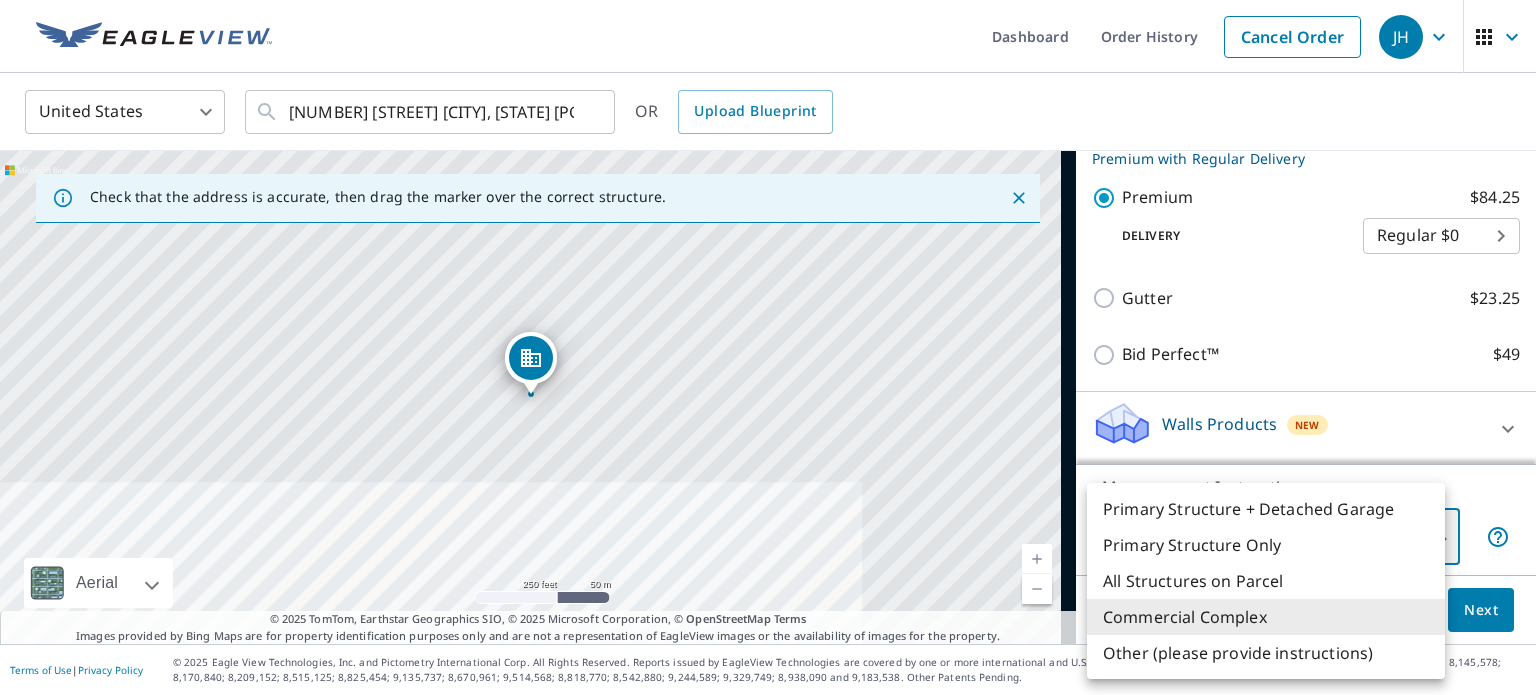 type on "2" 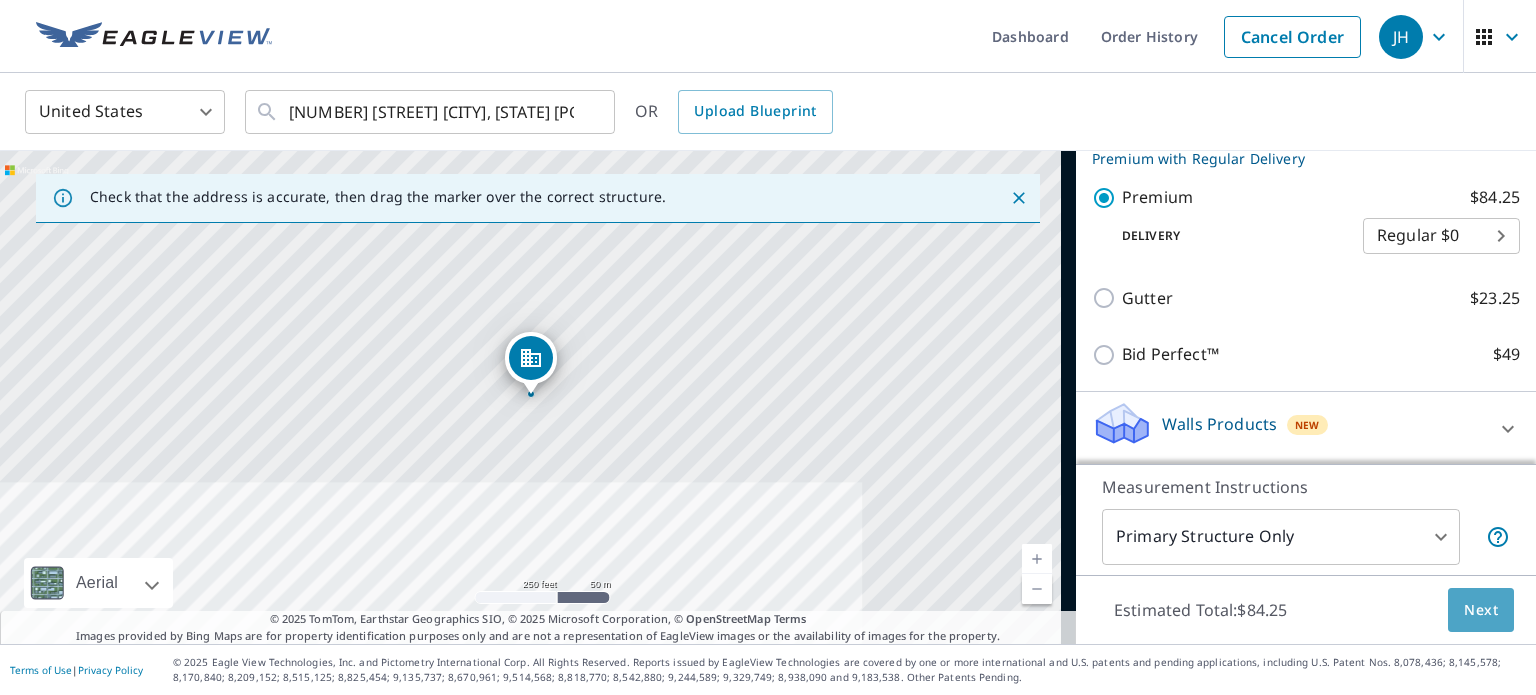 click on "Next" at bounding box center [1481, 610] 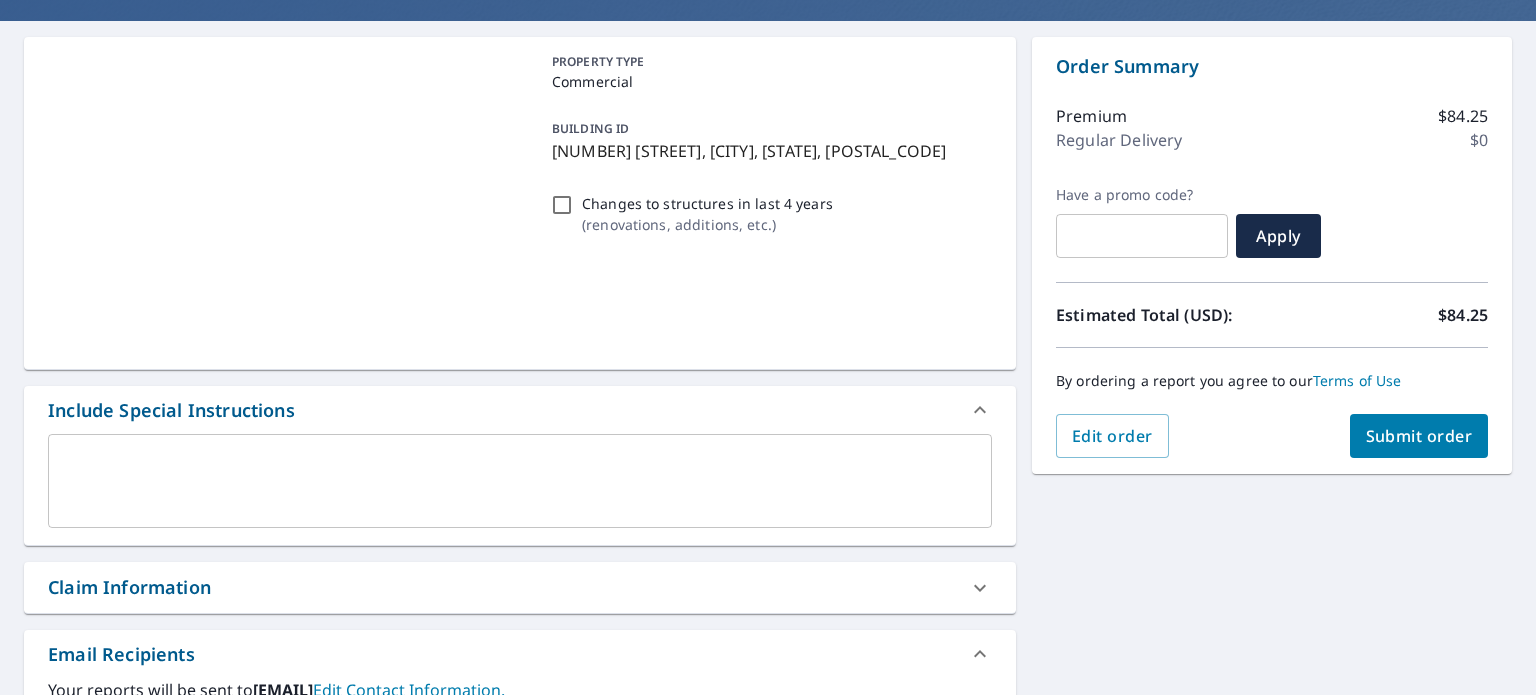 scroll, scrollTop: 163, scrollLeft: 0, axis: vertical 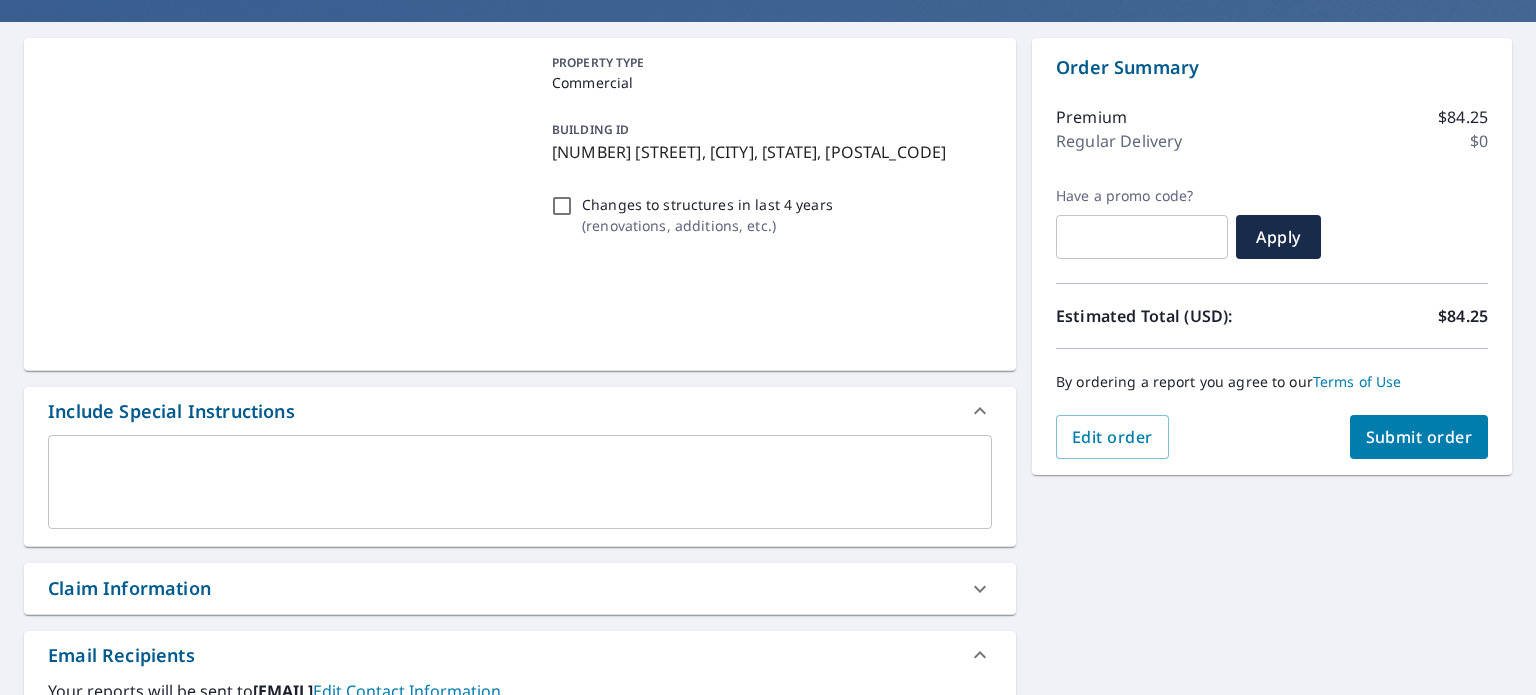 click on "Claim Information" at bounding box center (129, 588) 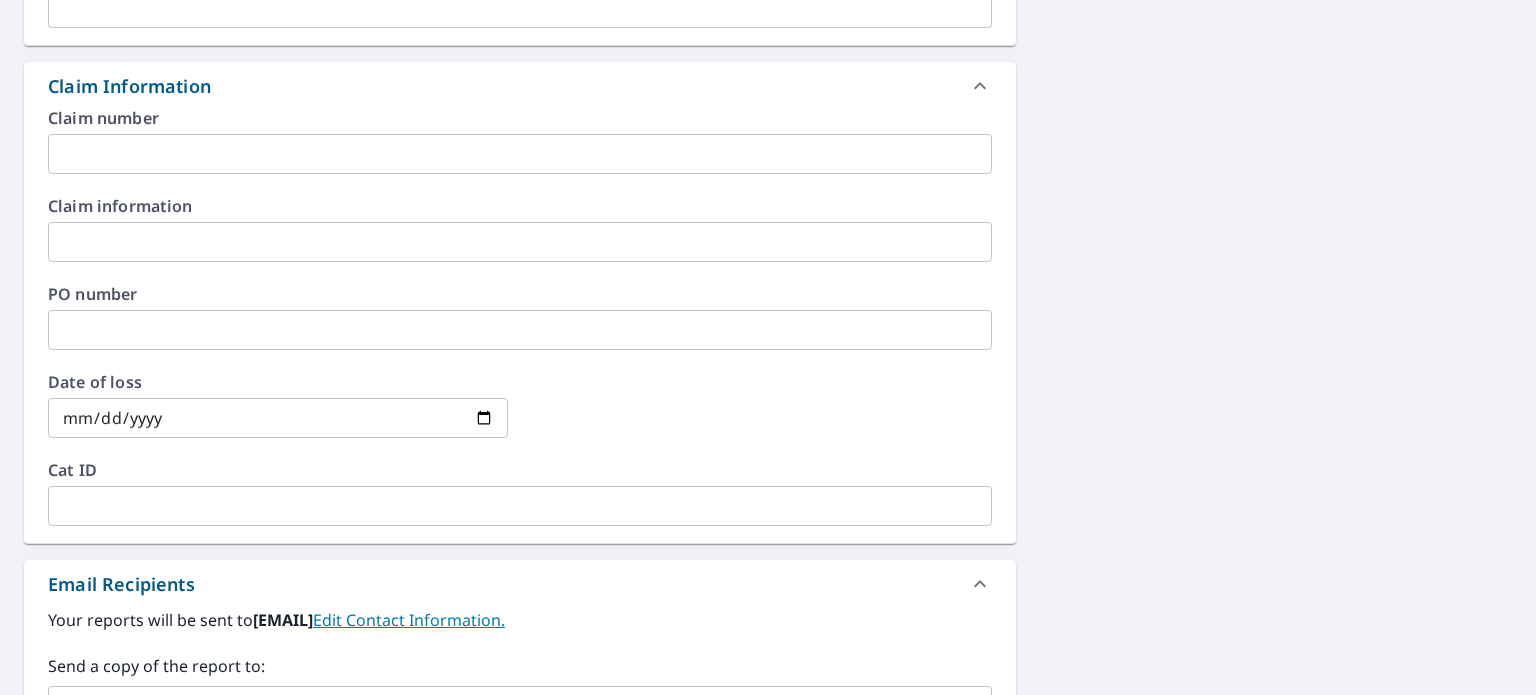 scroll, scrollTop: 663, scrollLeft: 0, axis: vertical 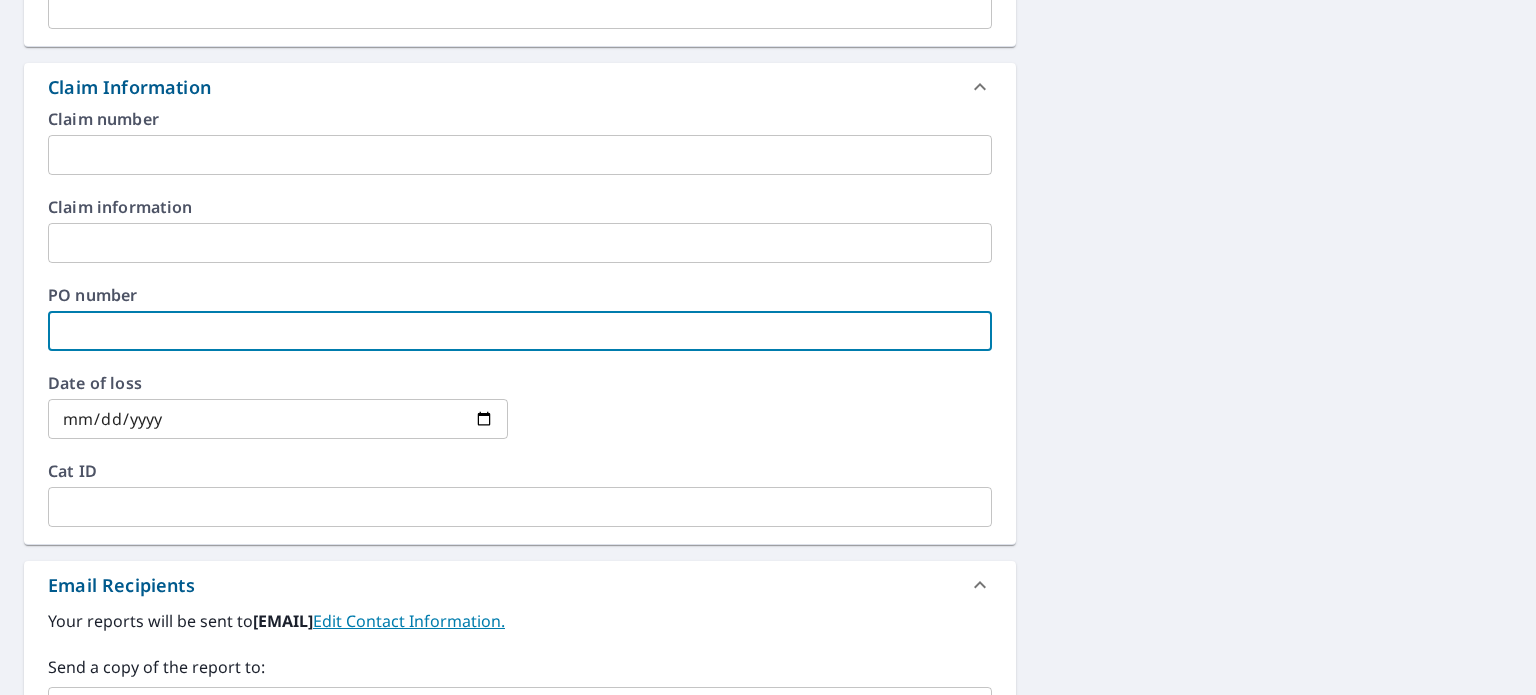click at bounding box center [520, 331] 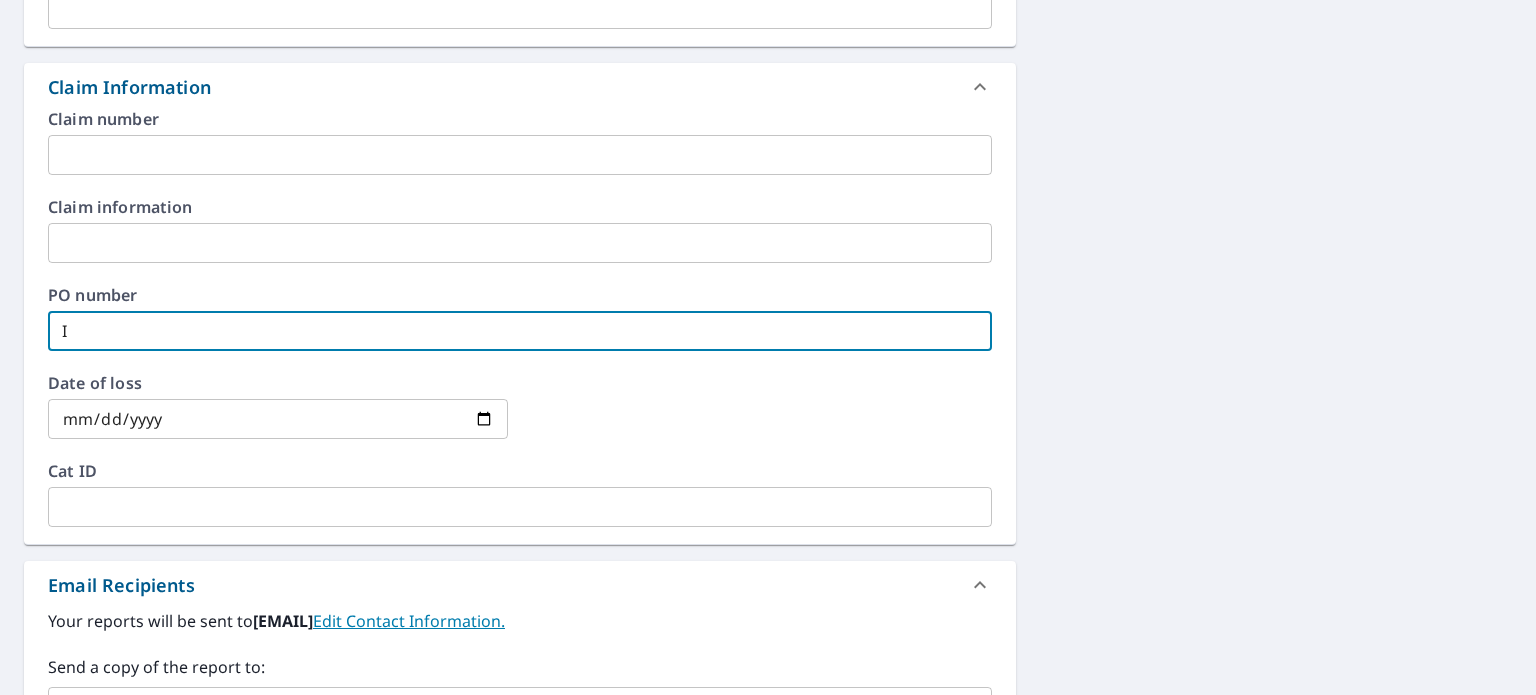 type on "In" 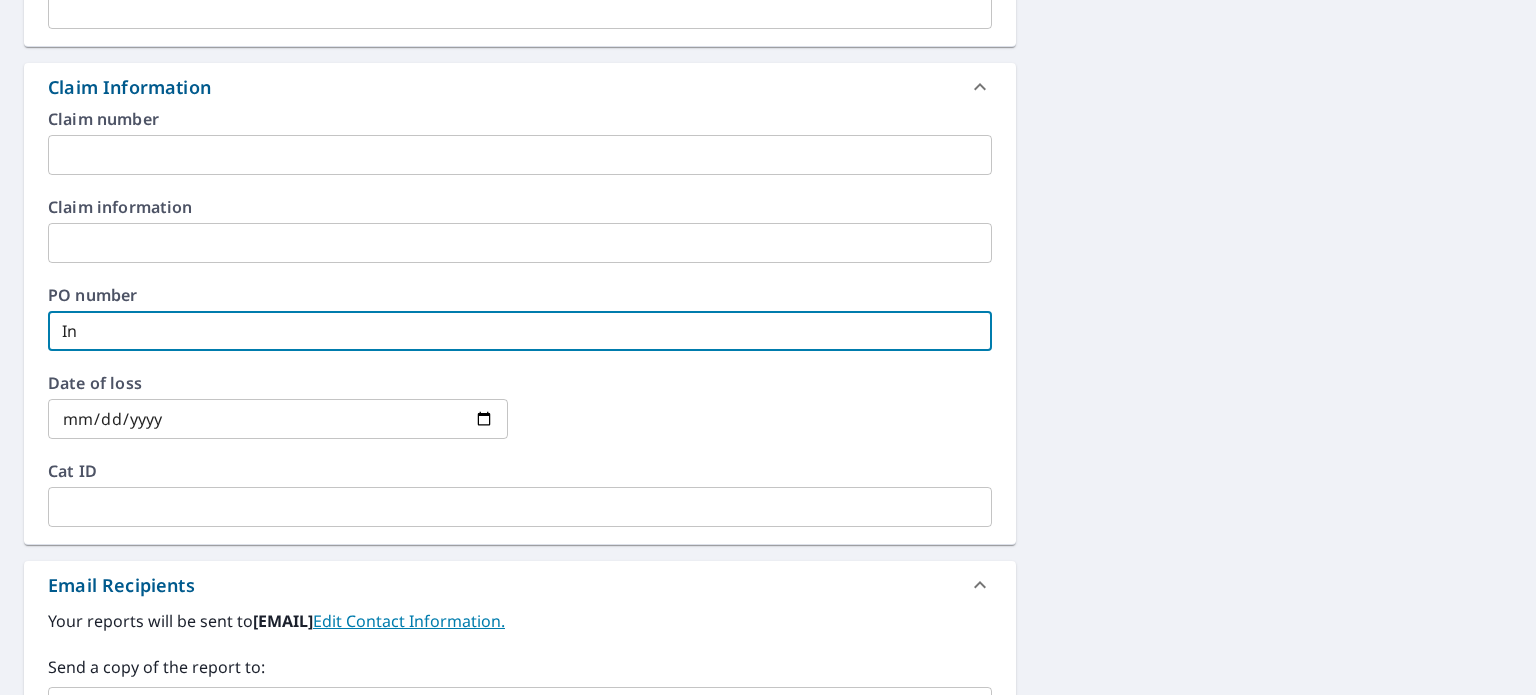 type on "[CITY_FRAGMENT]" 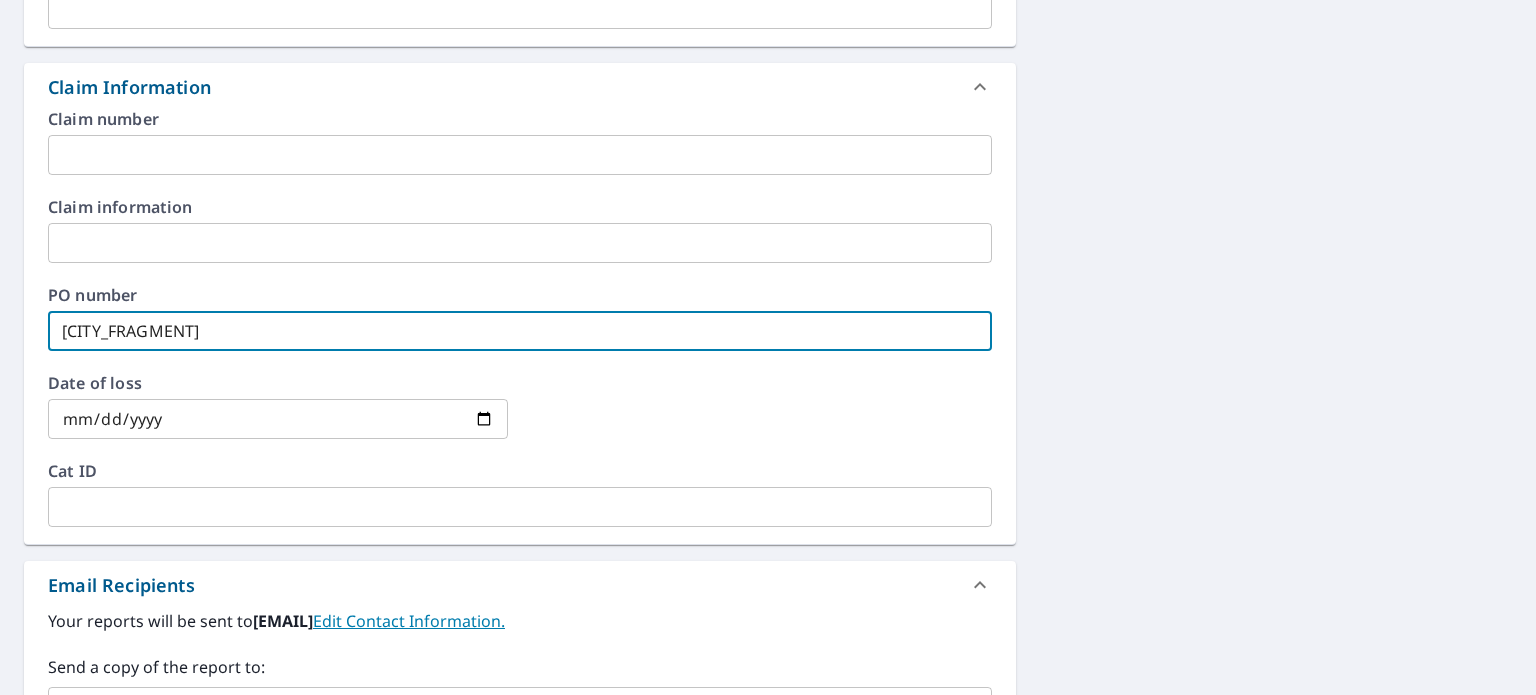 type on "[CITY_FRAGMENT]" 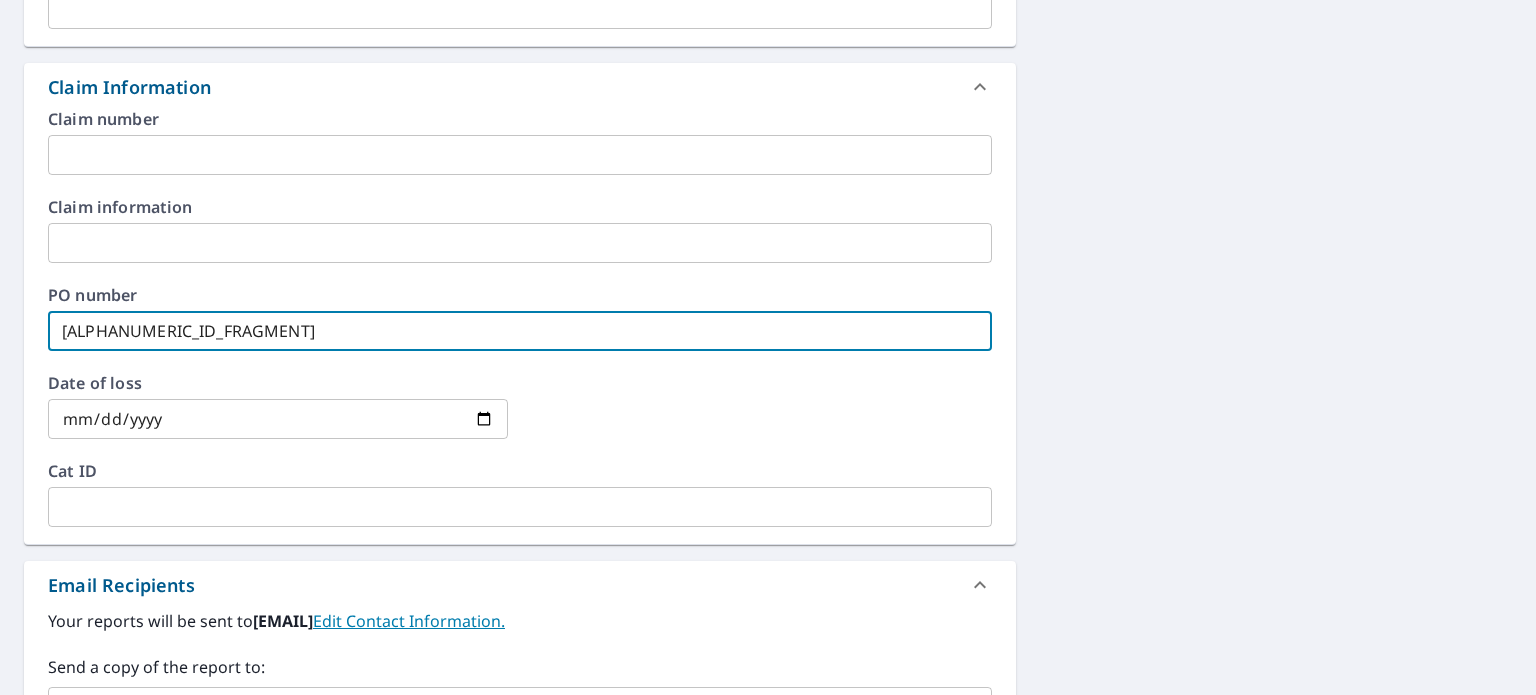 type on "[ALPHANUMERIC_ID_FRAGMENT]" 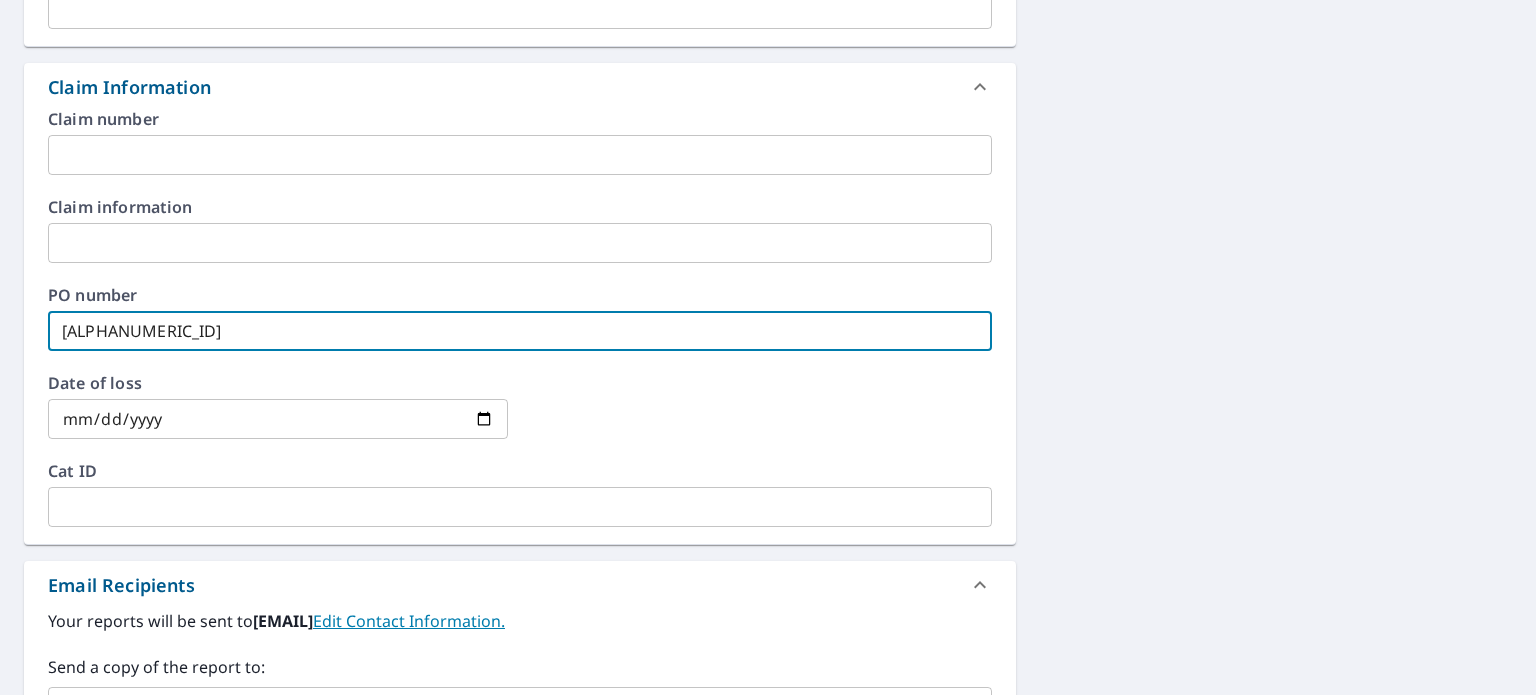 type on "[ALPHANUMERIC_ID]" 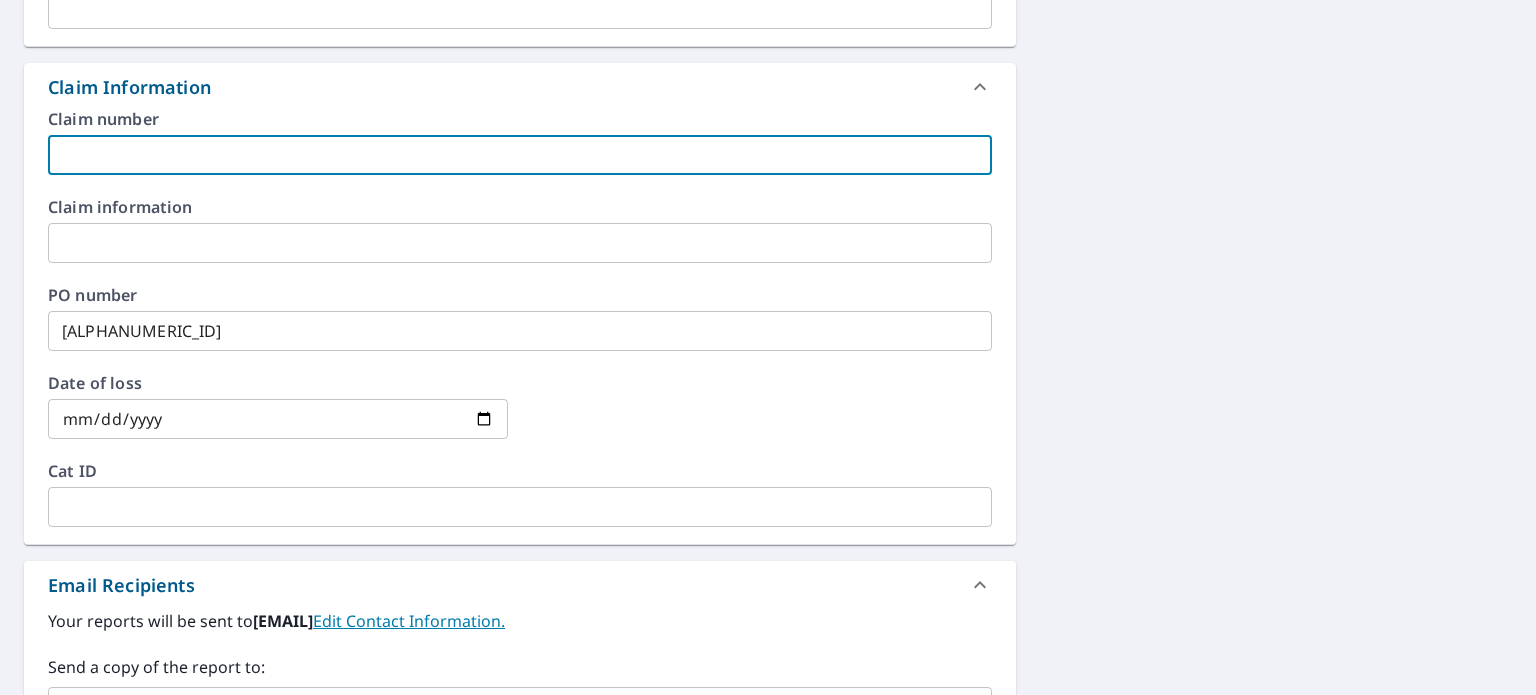 type on "[FIRST_NAME]" 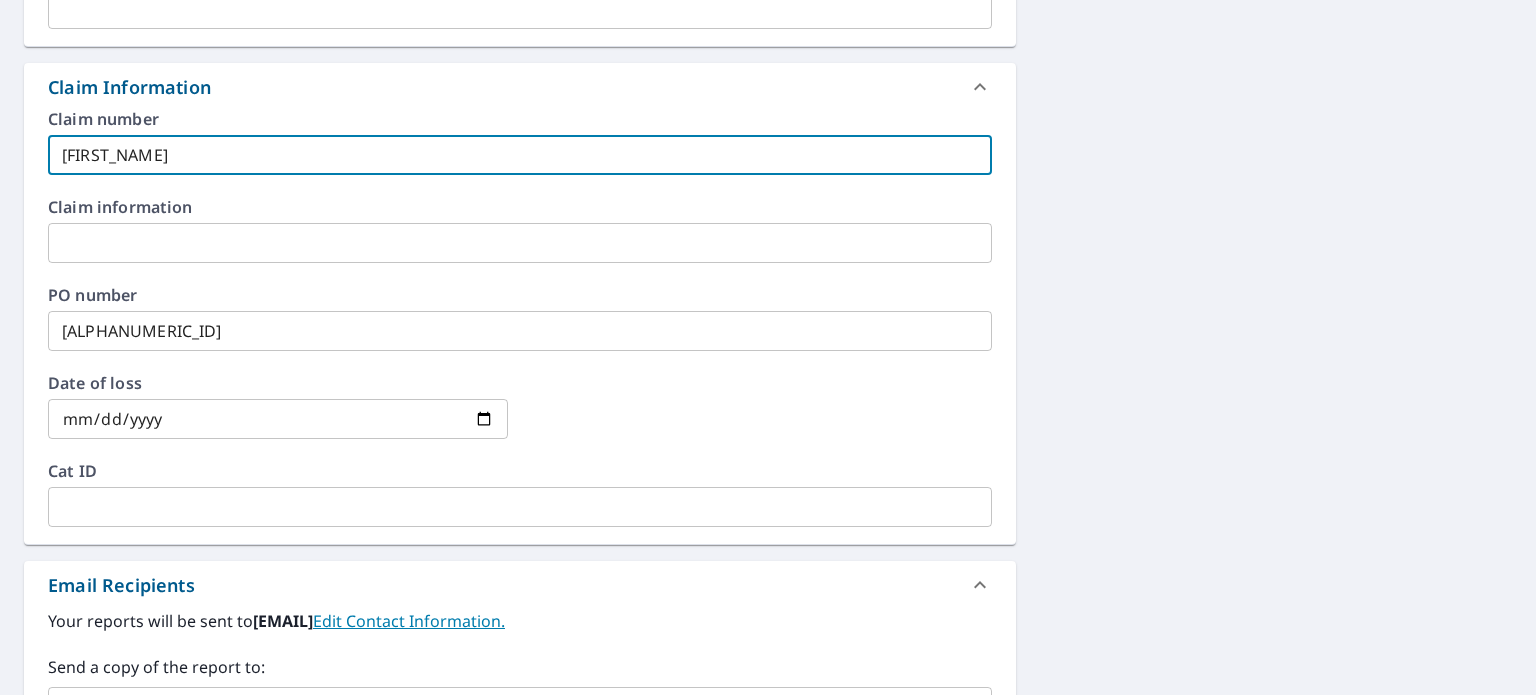 checkbox on "true" 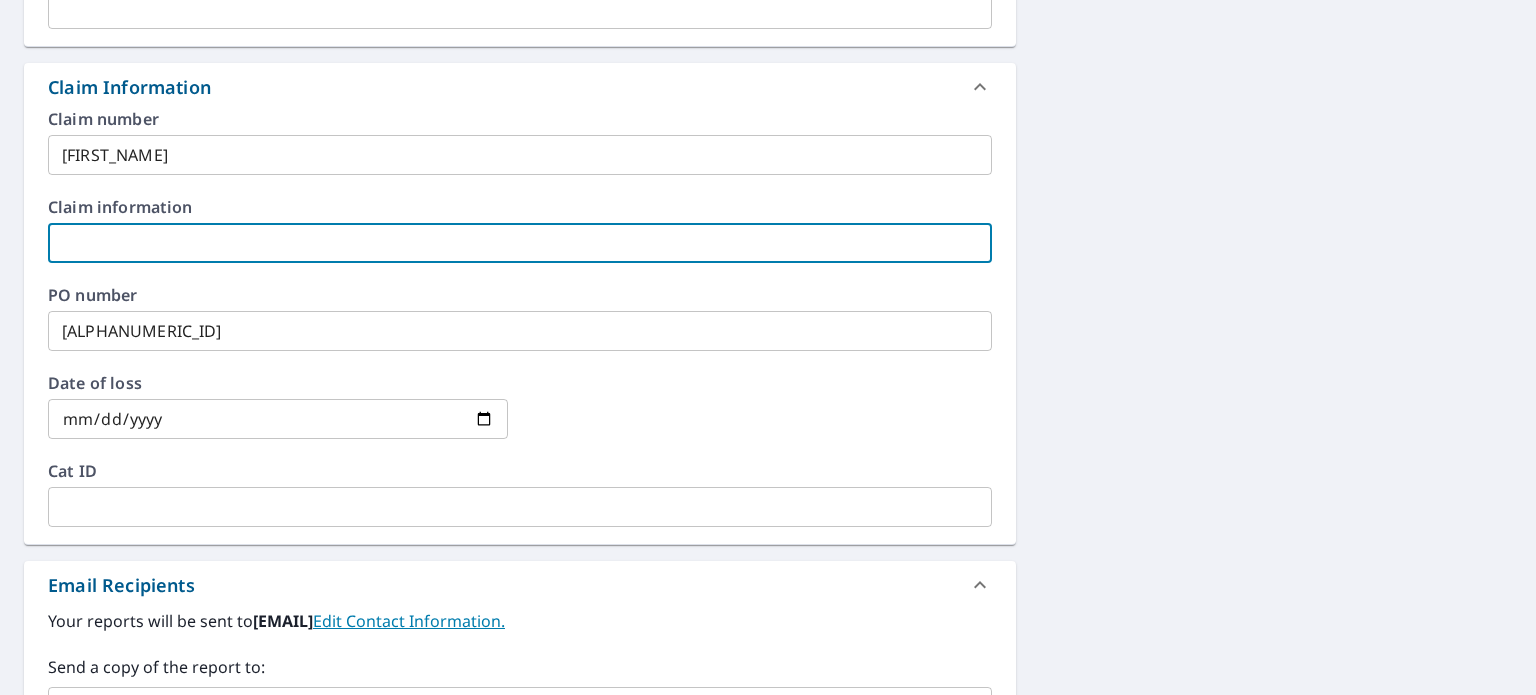 type on "[FIRST_NAME]" 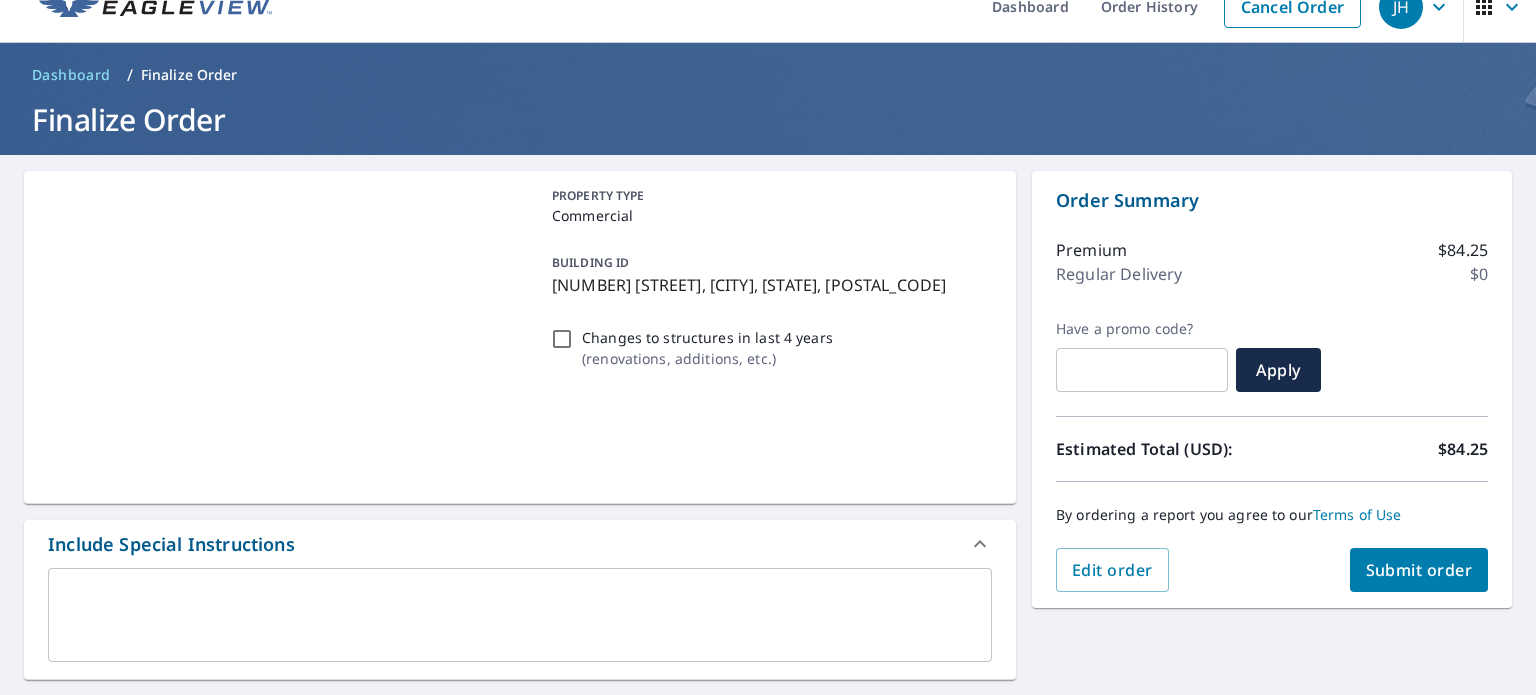 scroll, scrollTop: 0, scrollLeft: 0, axis: both 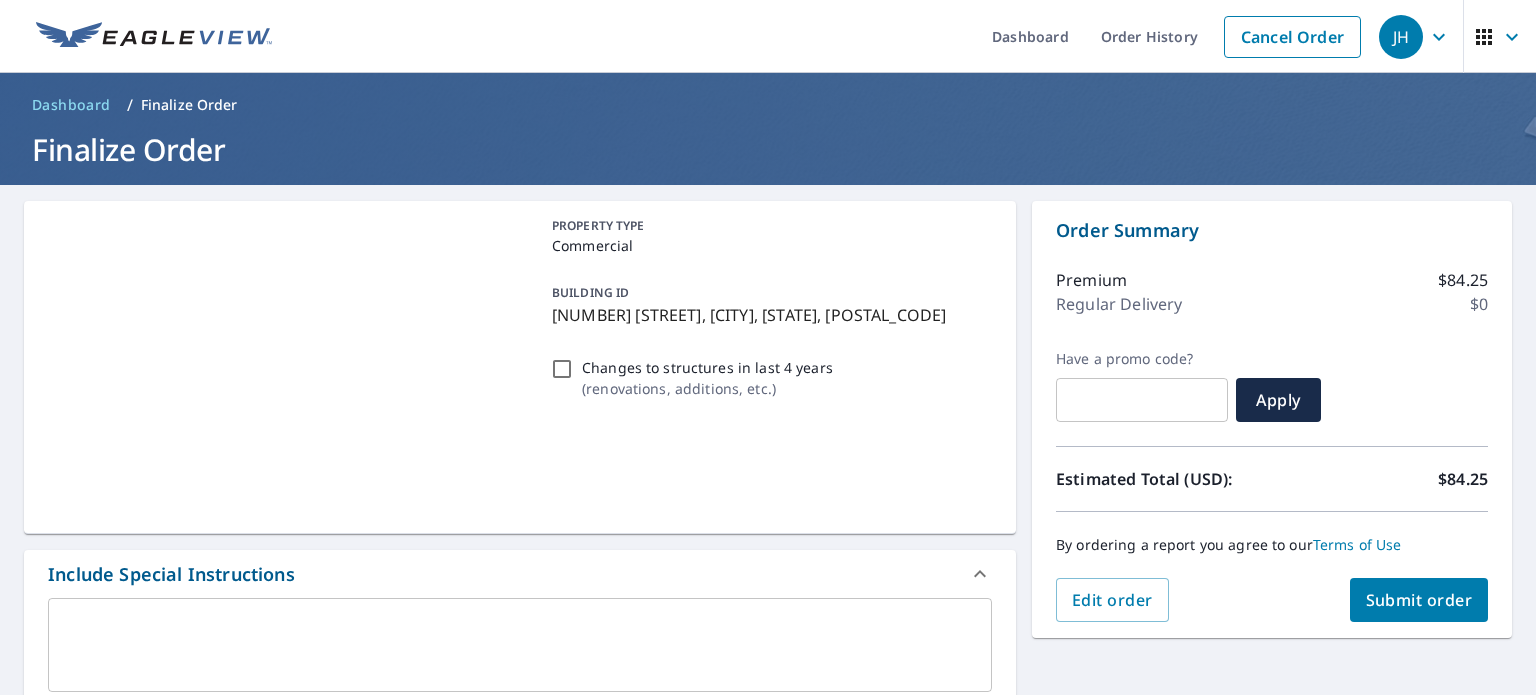 click on "Submit order" at bounding box center (1419, 600) 